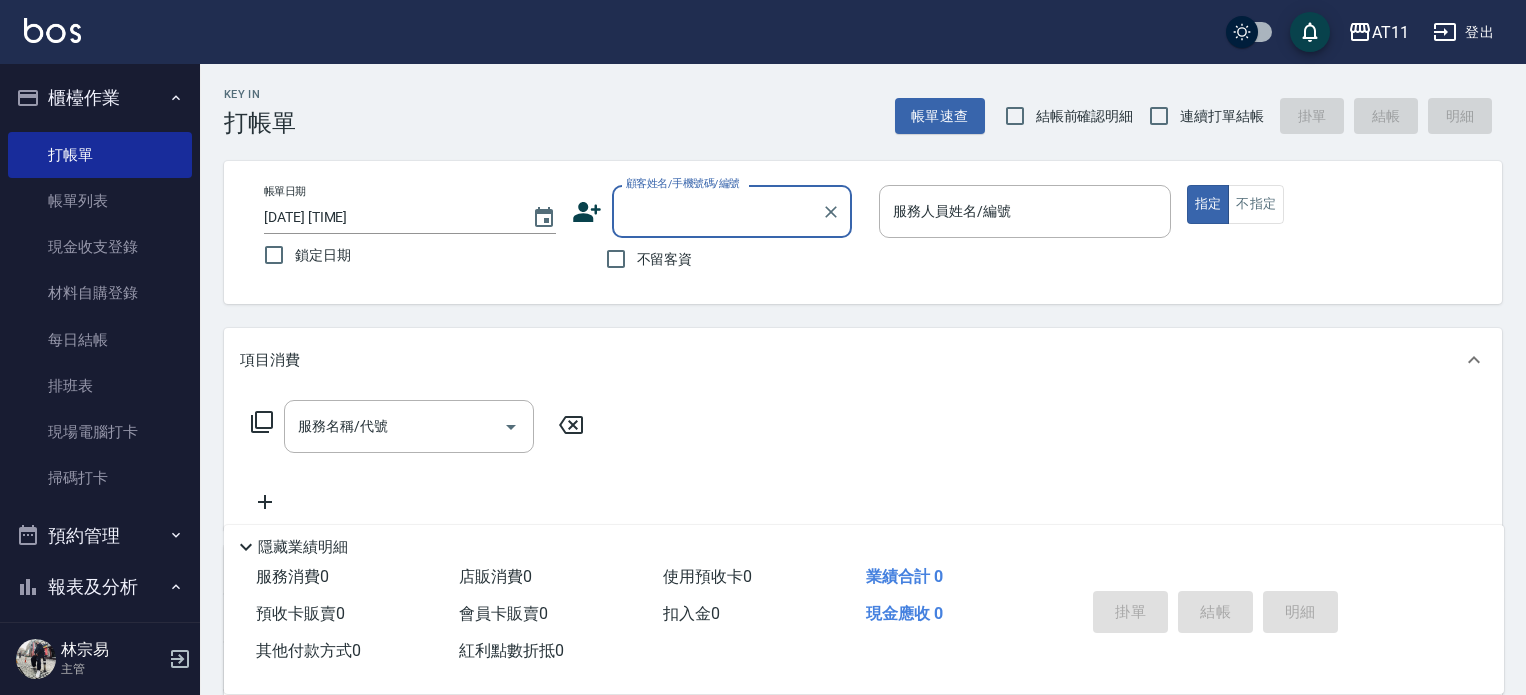 scroll, scrollTop: 0, scrollLeft: 0, axis: both 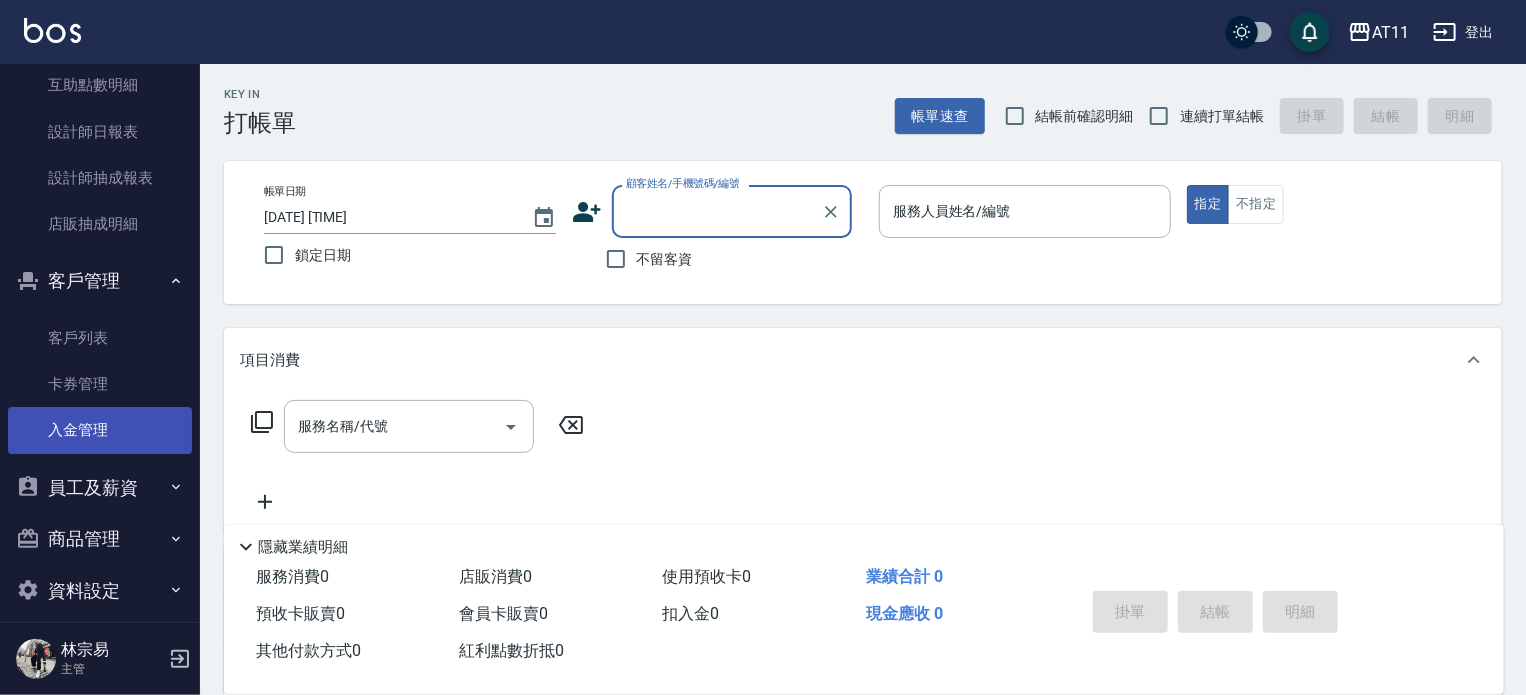 click on "入金管理" at bounding box center [100, 430] 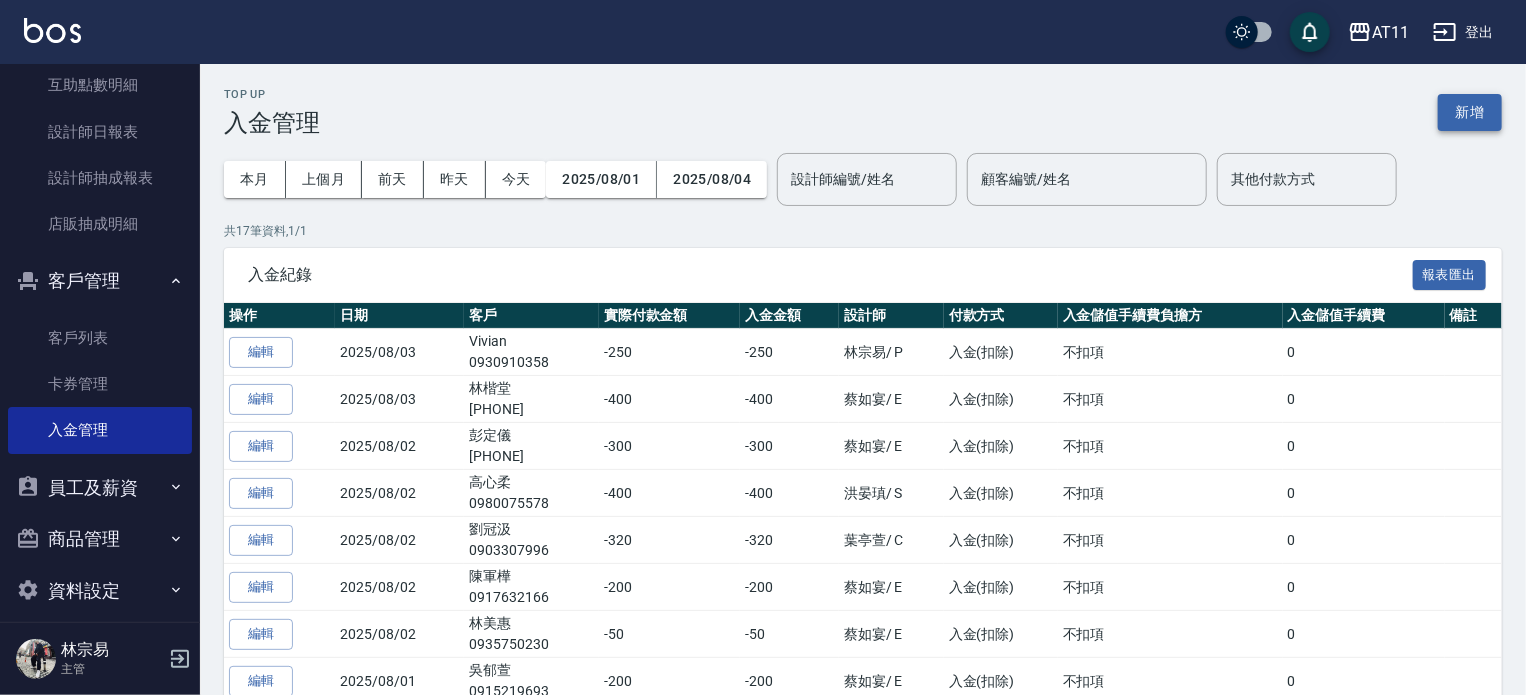 click on "新增" at bounding box center [1470, 112] 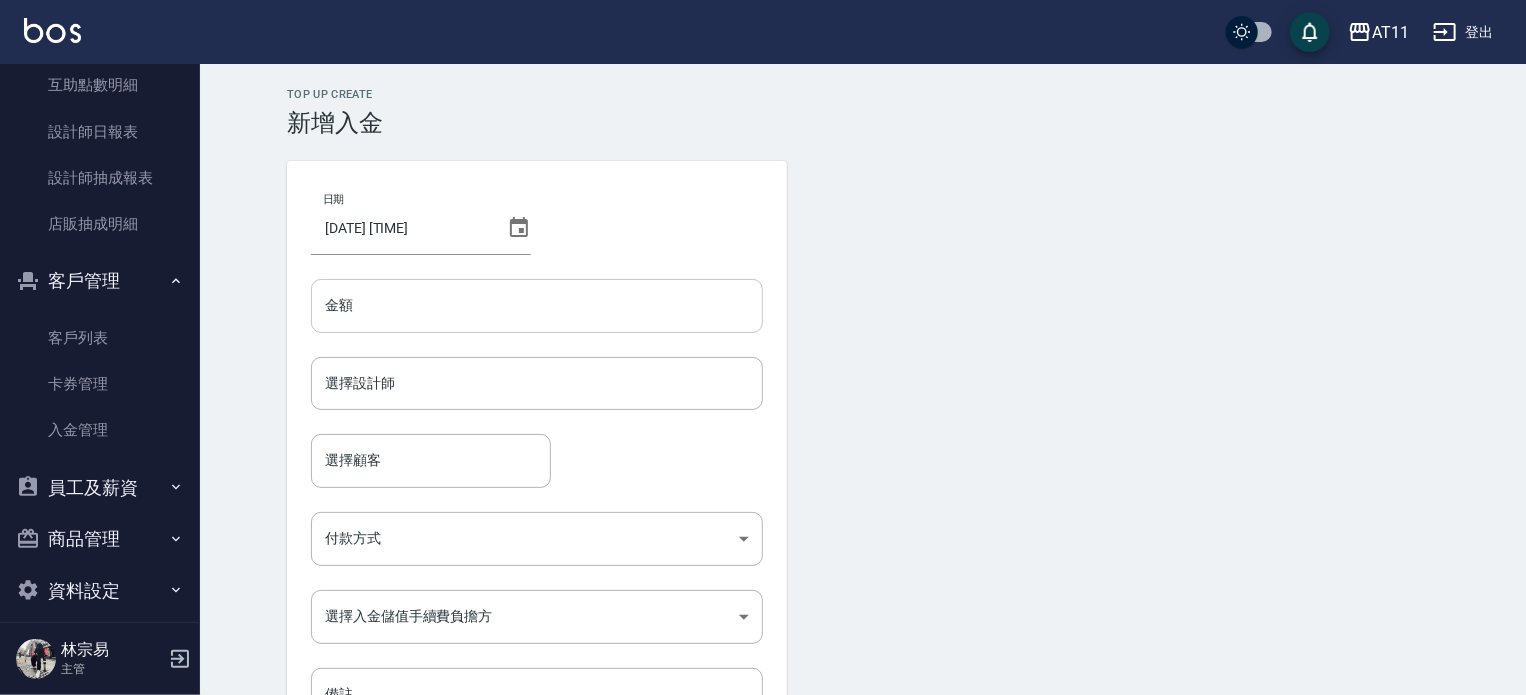 click on "金額" at bounding box center (537, 306) 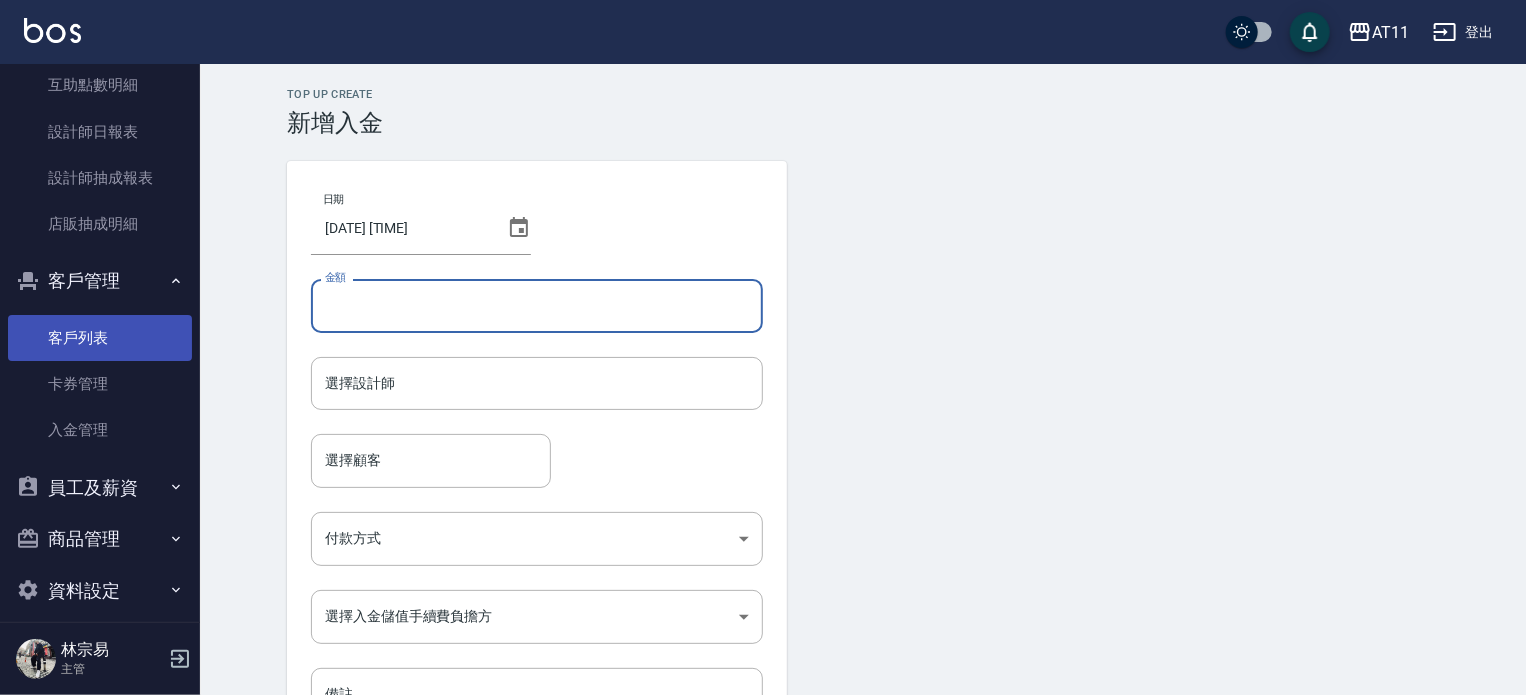 click on "客戶列表" at bounding box center (100, 338) 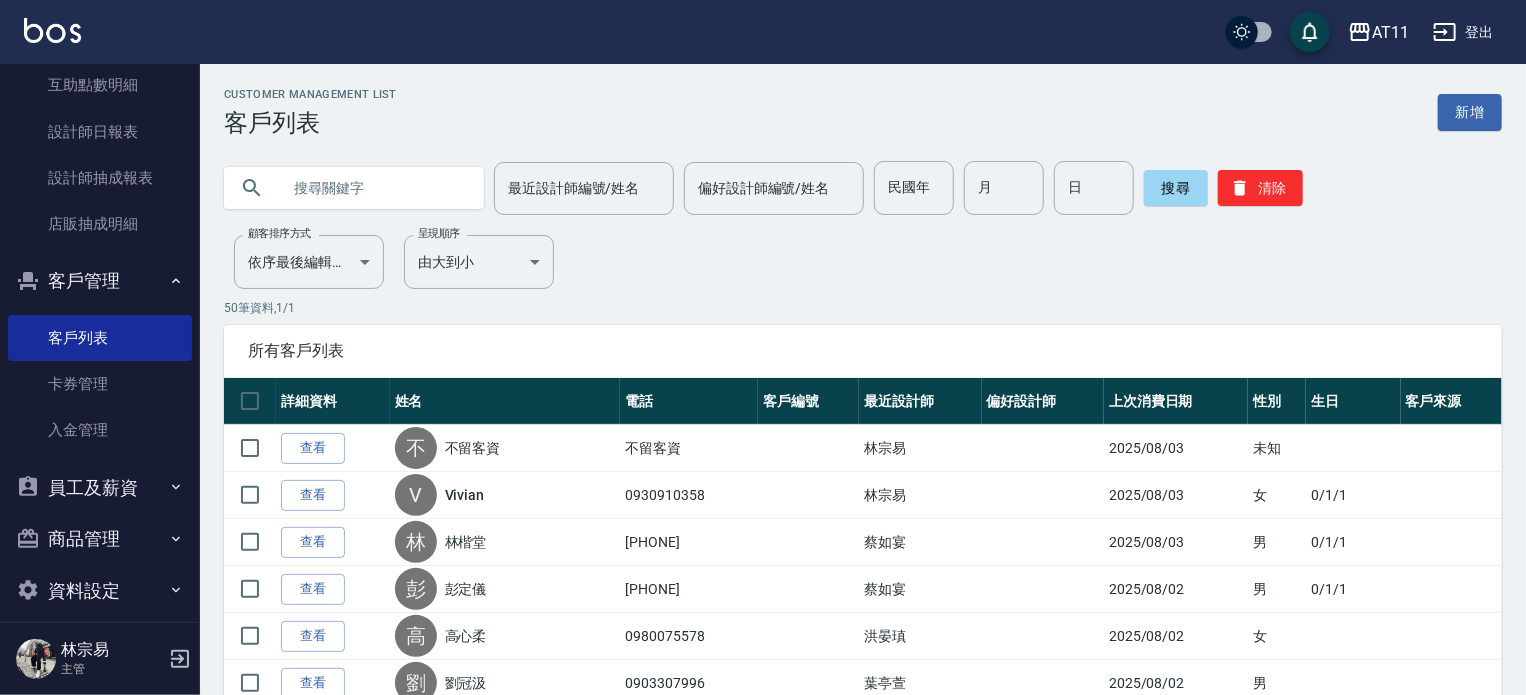 click at bounding box center (374, 188) 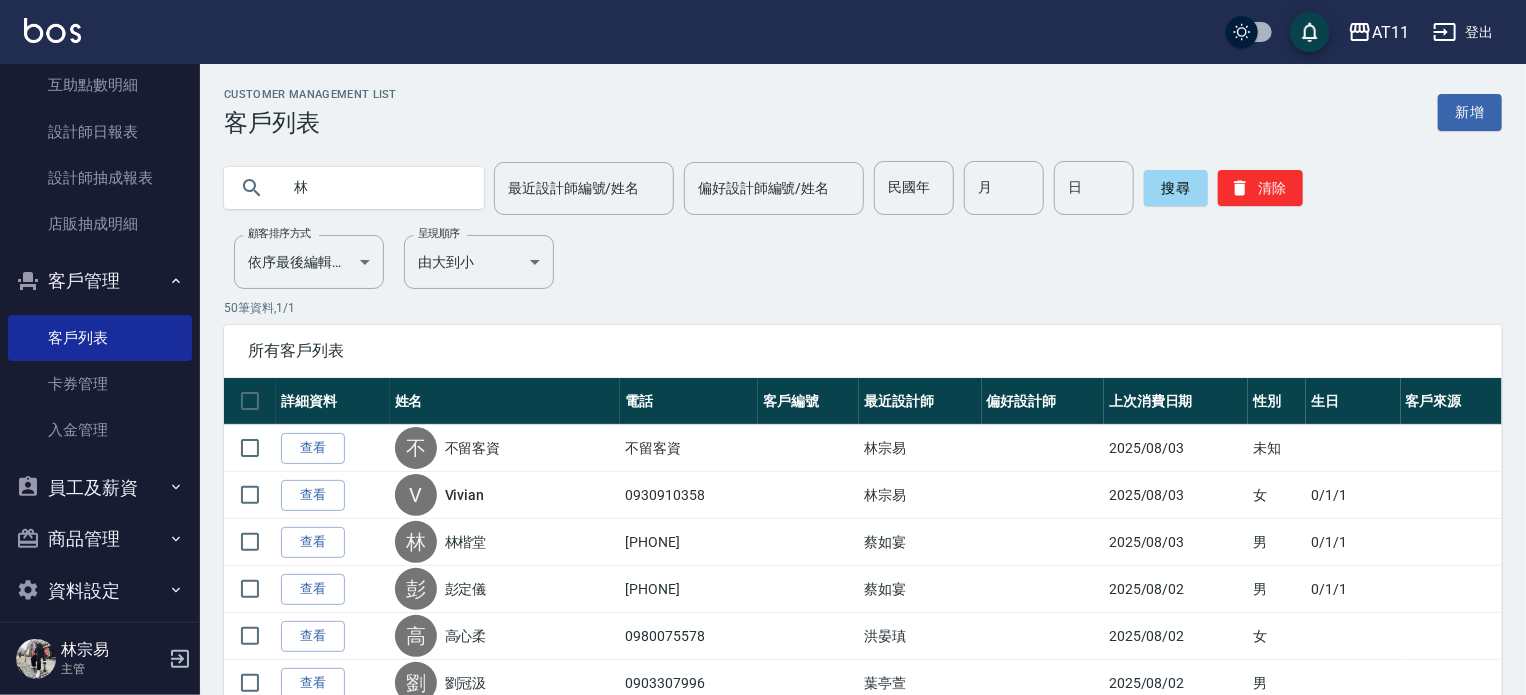 type on "林" 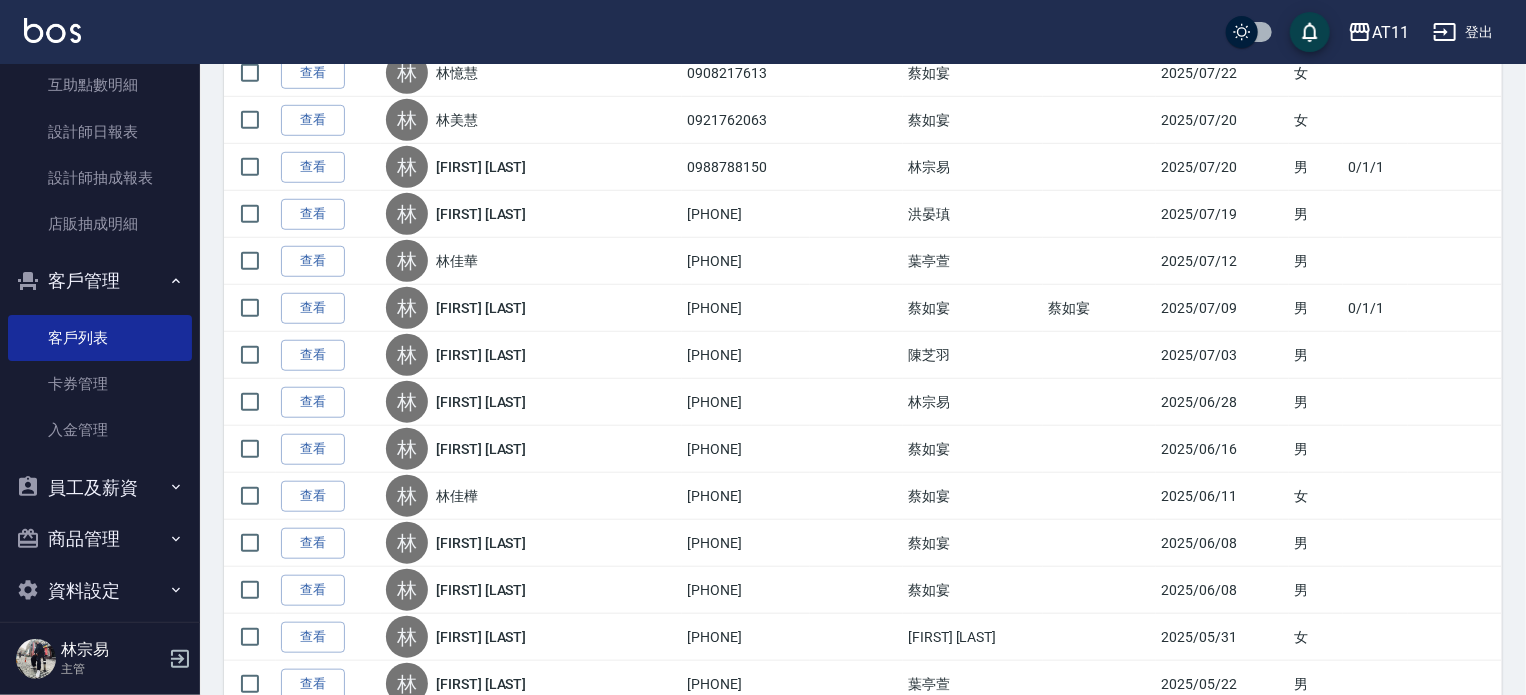 scroll, scrollTop: 677, scrollLeft: 0, axis: vertical 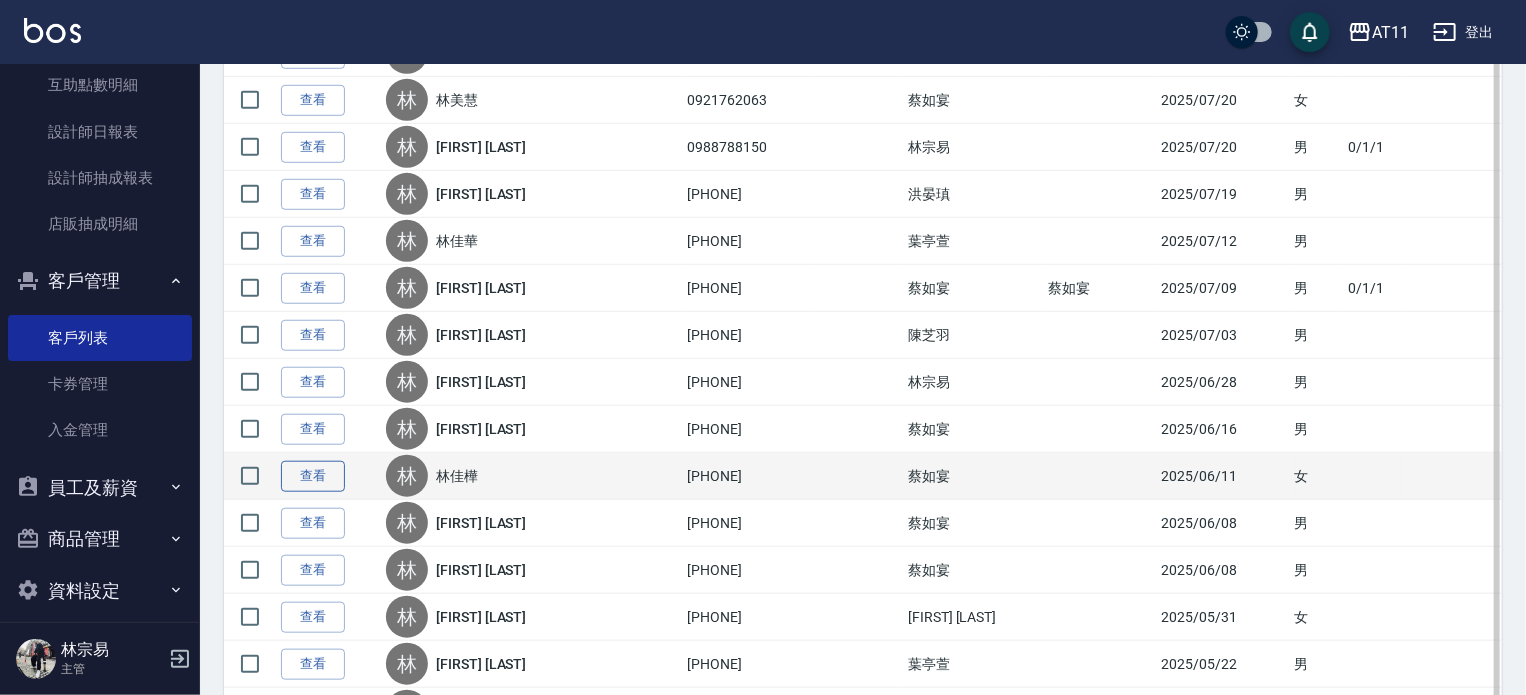 click on "查看" at bounding box center (313, 476) 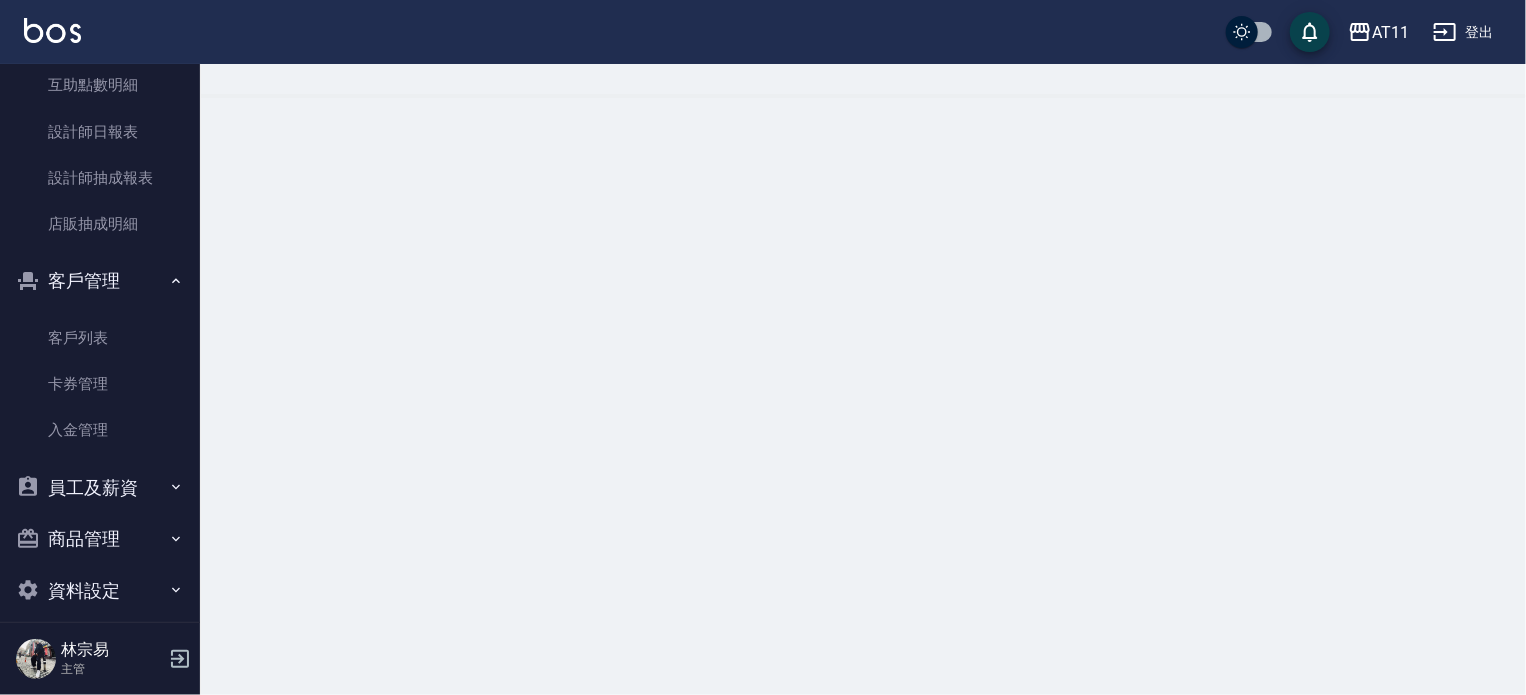 scroll, scrollTop: 0, scrollLeft: 0, axis: both 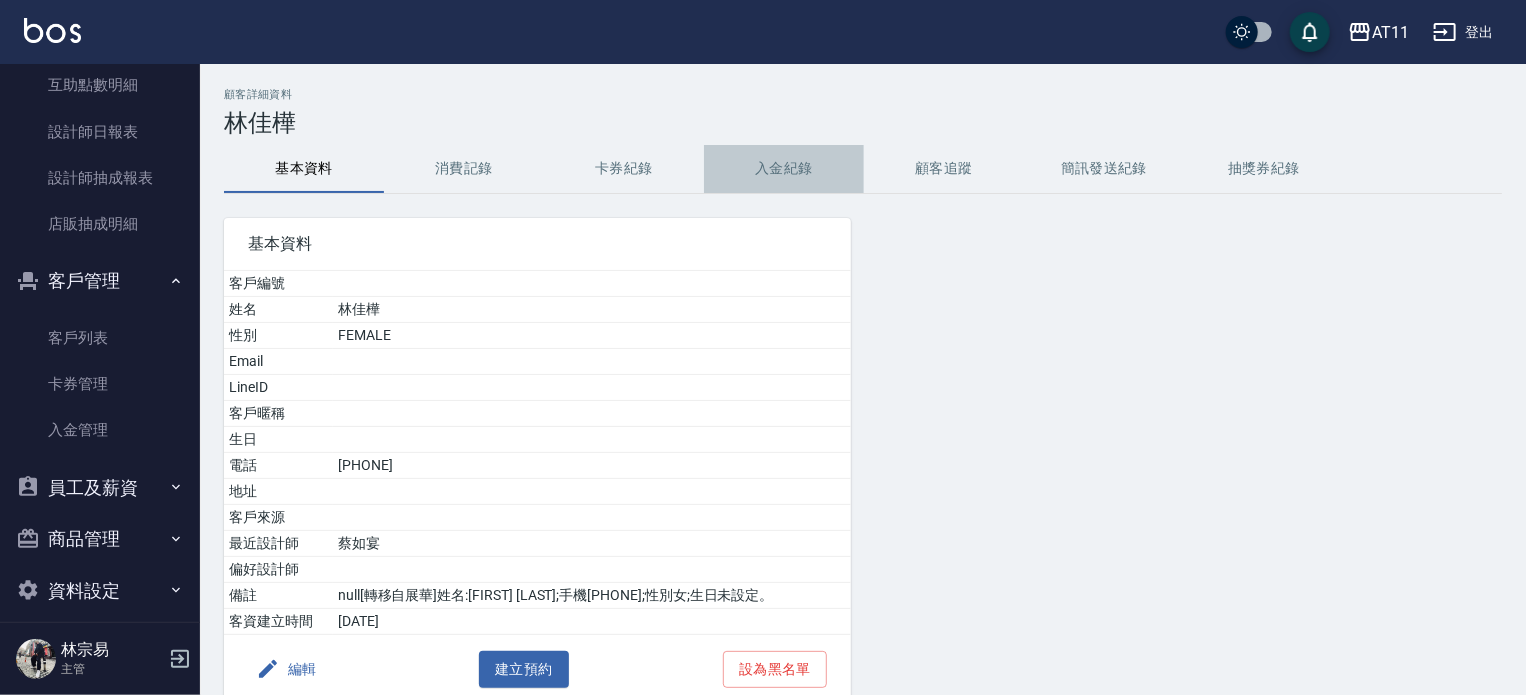 click on "入金紀錄" at bounding box center (784, 169) 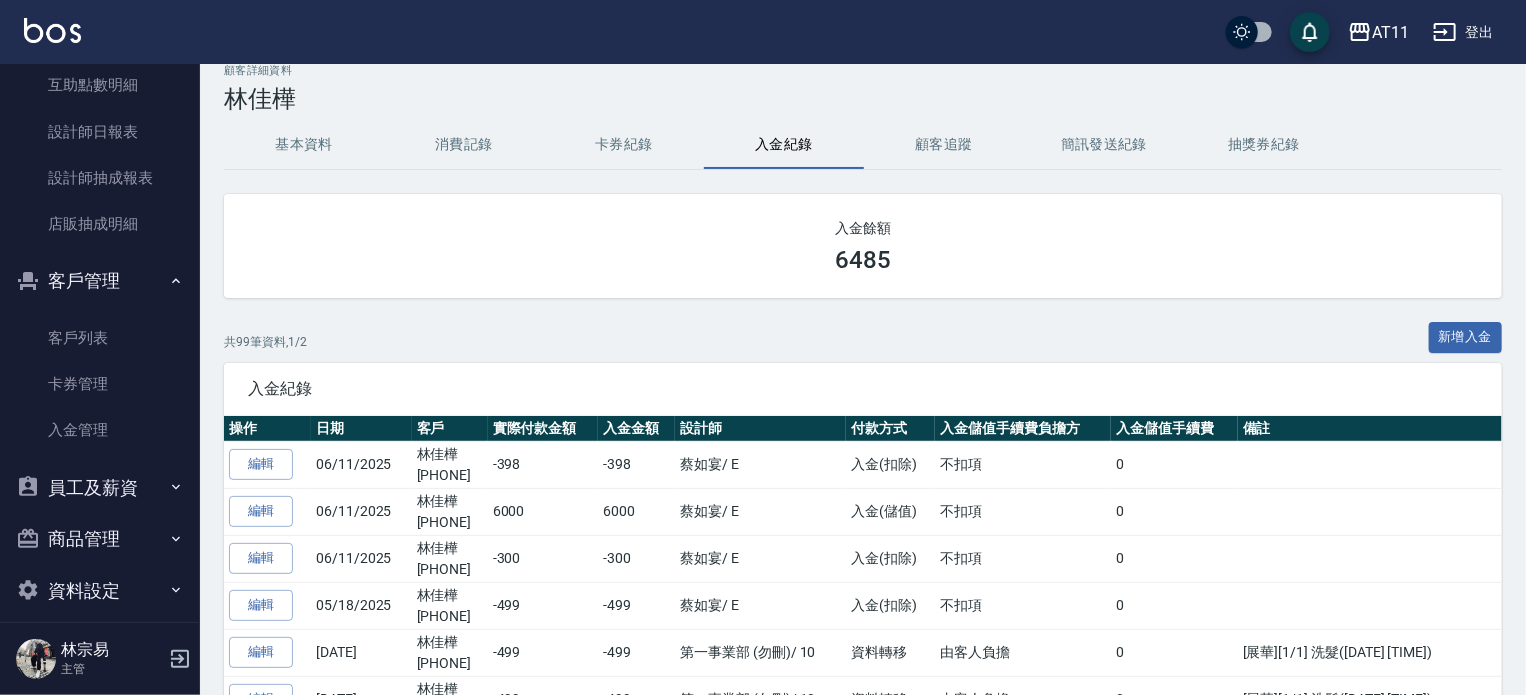 scroll, scrollTop: 200, scrollLeft: 0, axis: vertical 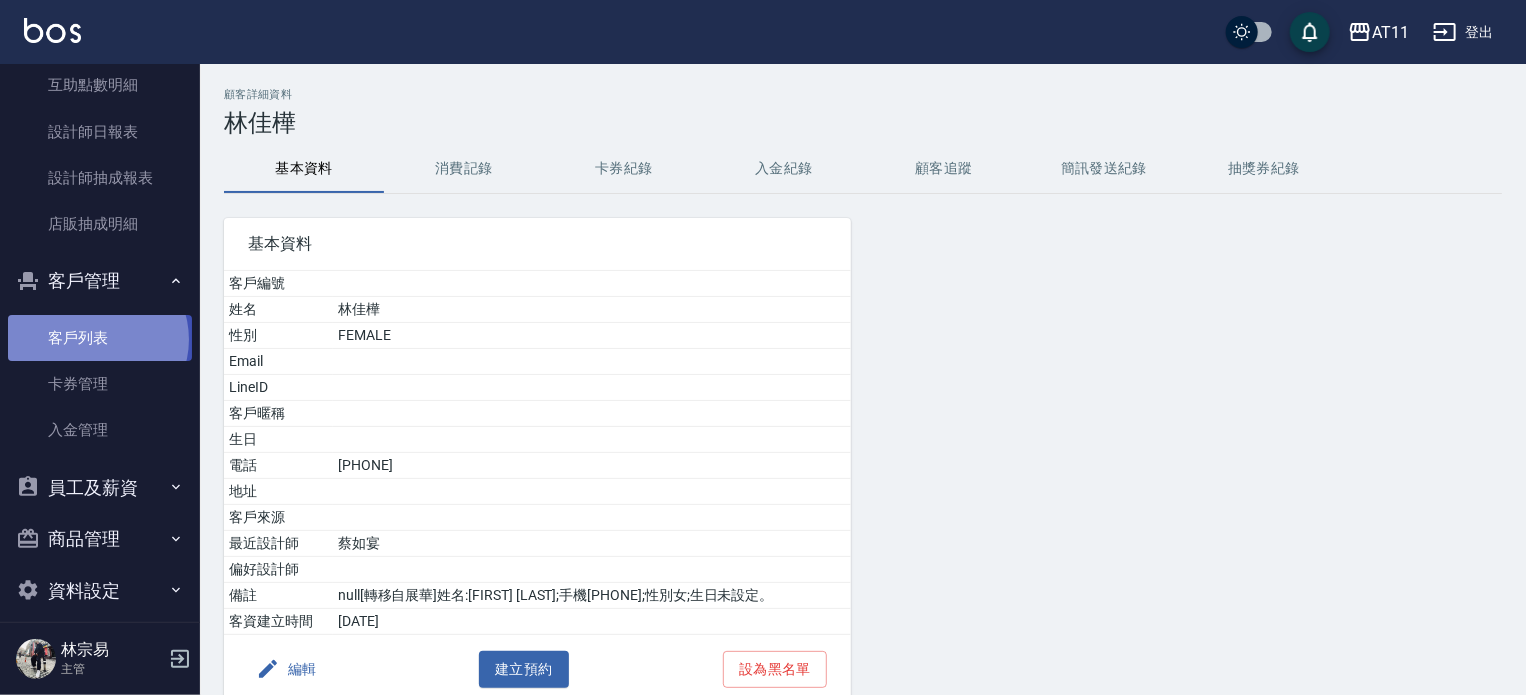 click on "客戶列表" at bounding box center [100, 338] 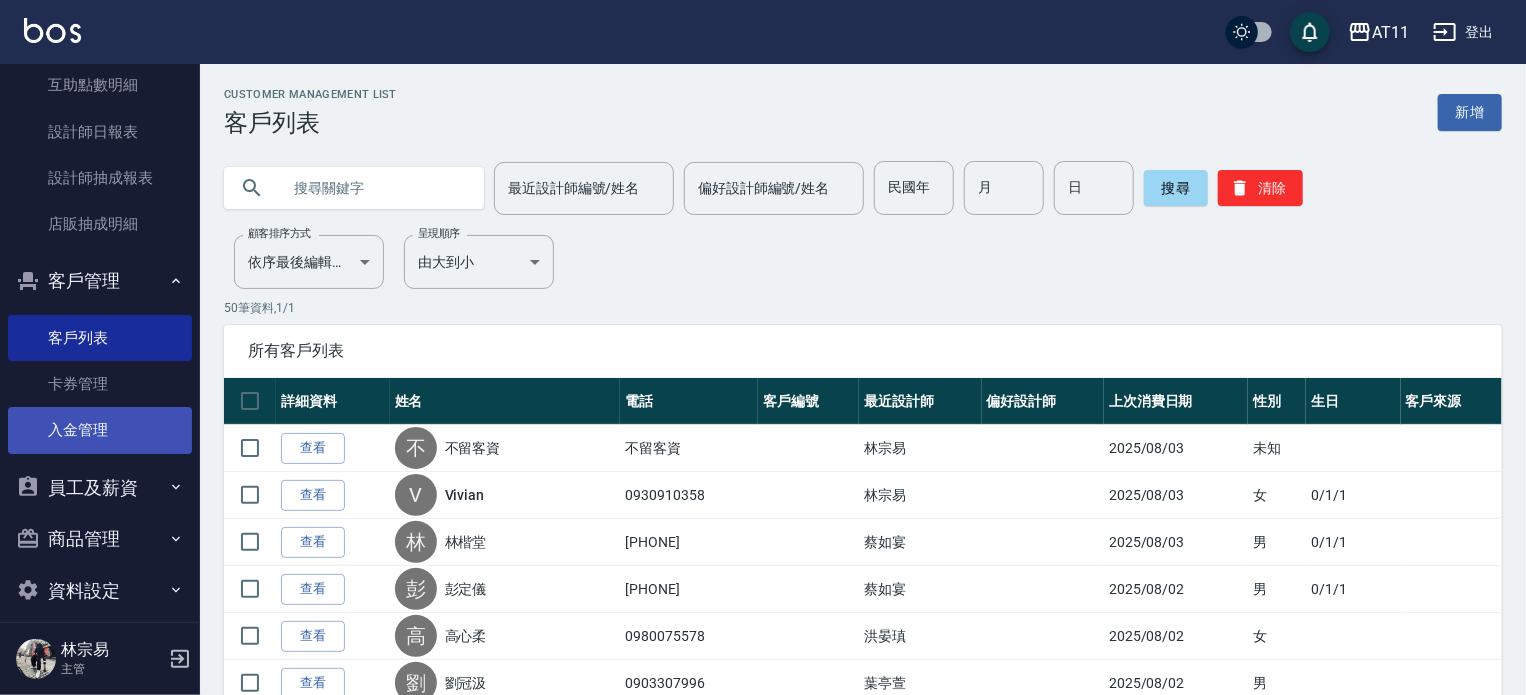 click on "入金管理" at bounding box center [100, 430] 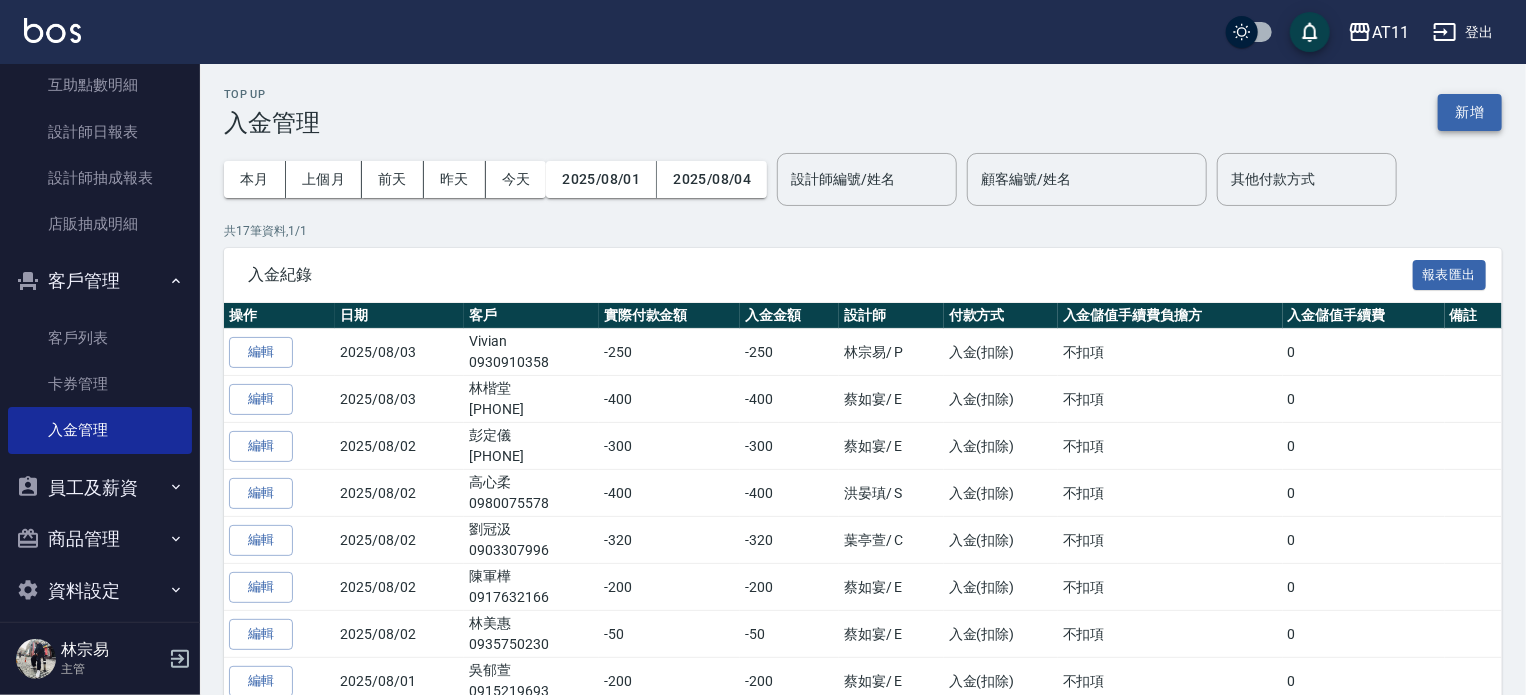 click on "新增" at bounding box center [1470, 112] 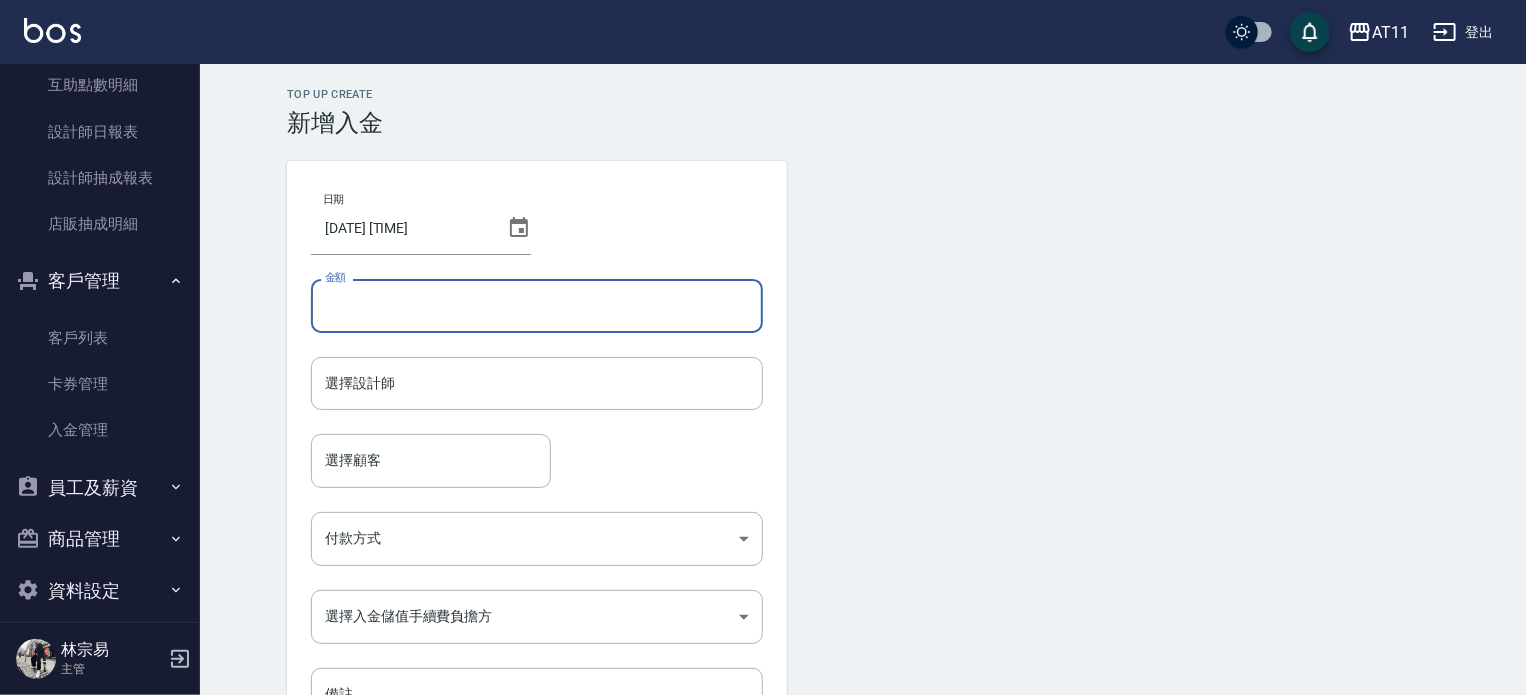 click on "金額" at bounding box center [537, 306] 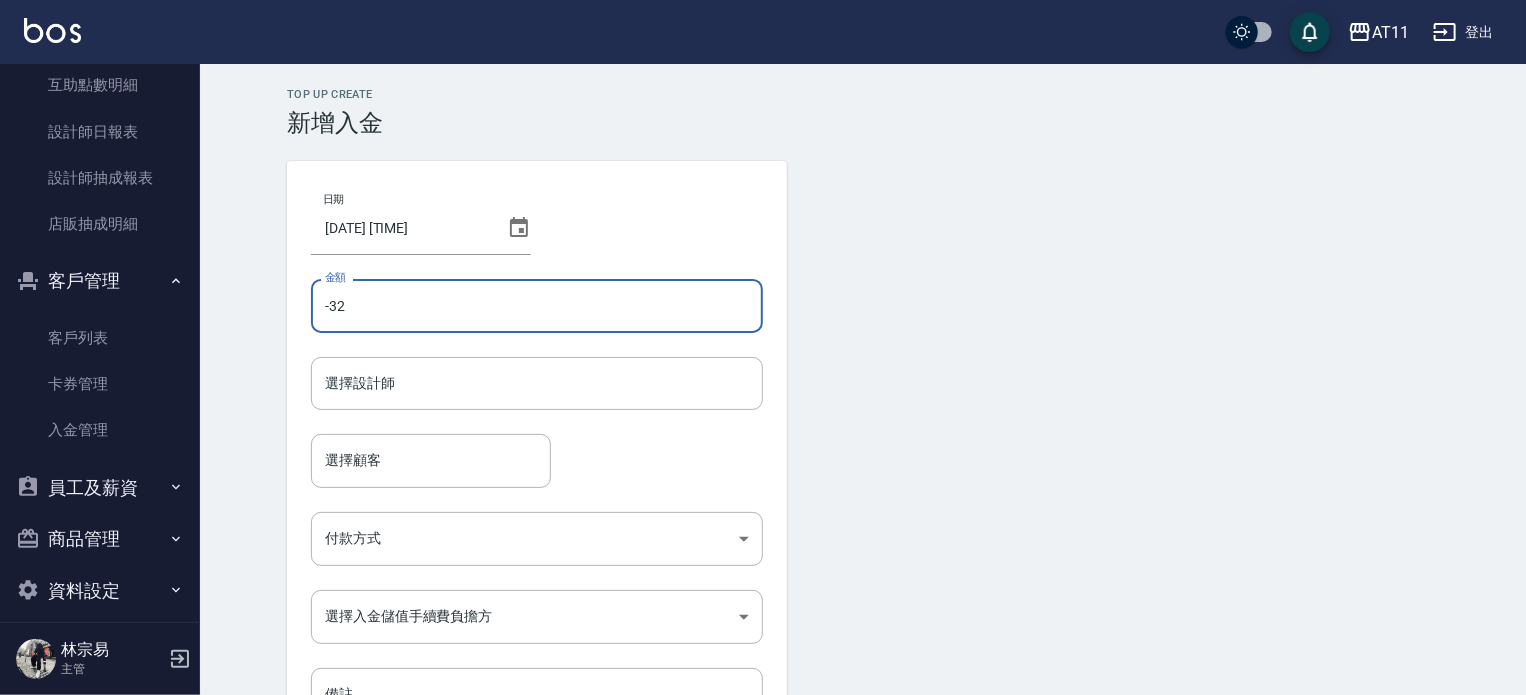 type on "-3" 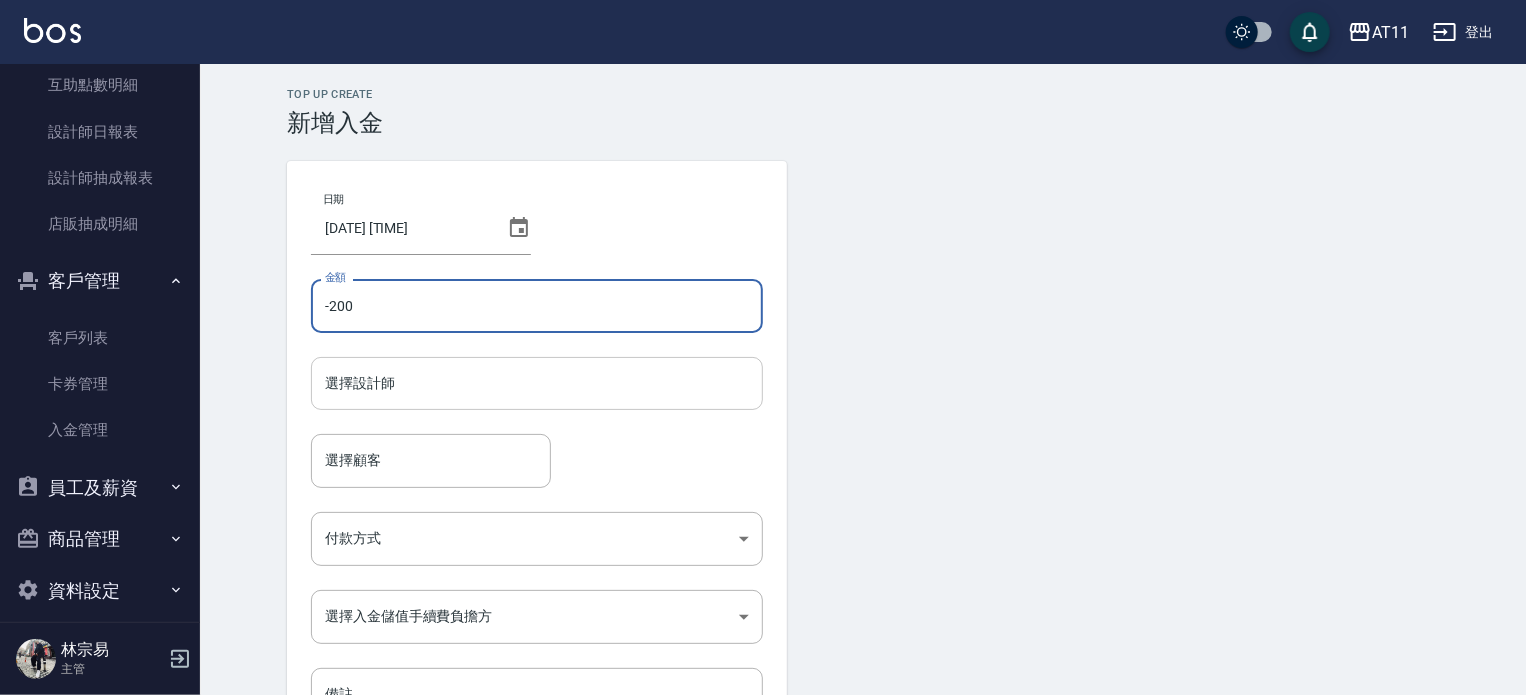 type on "-200" 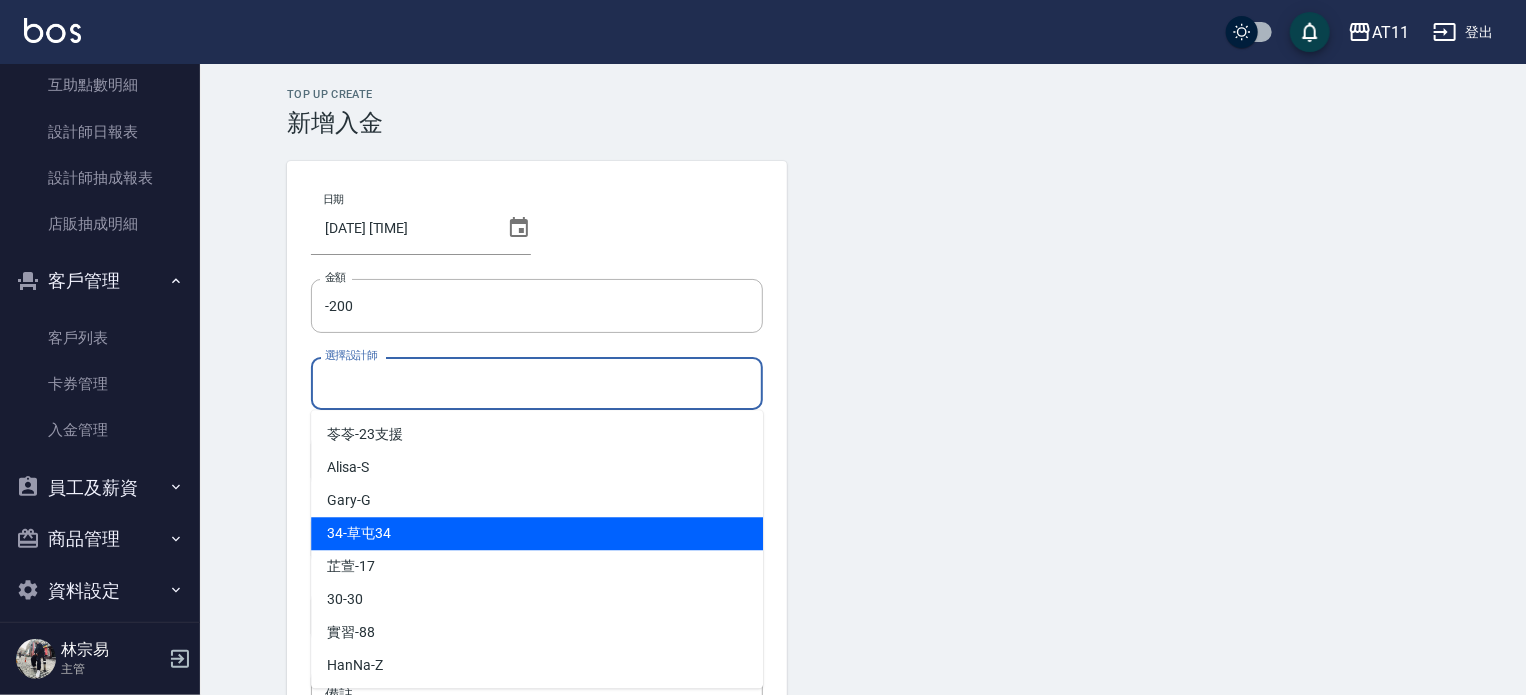 scroll, scrollTop: 200, scrollLeft: 0, axis: vertical 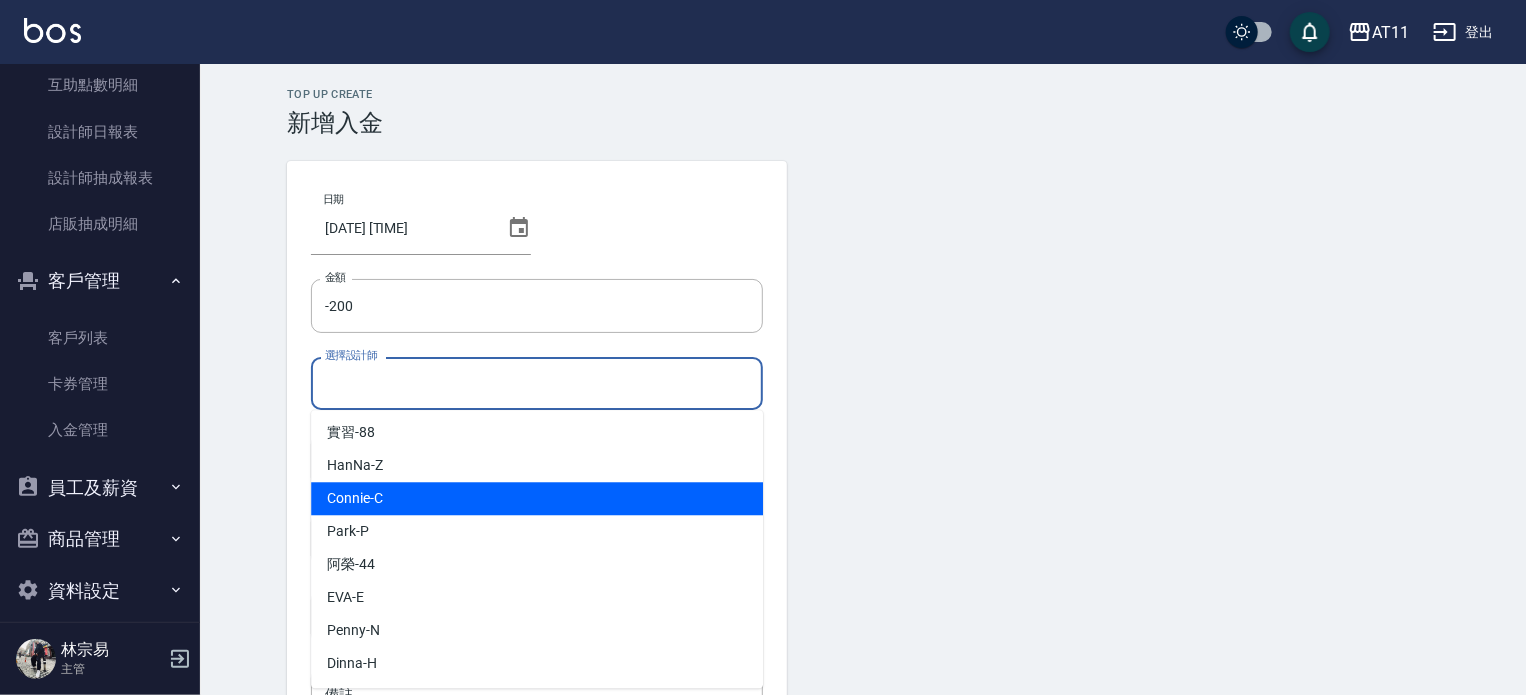 click on "Connie -C" at bounding box center [537, 498] 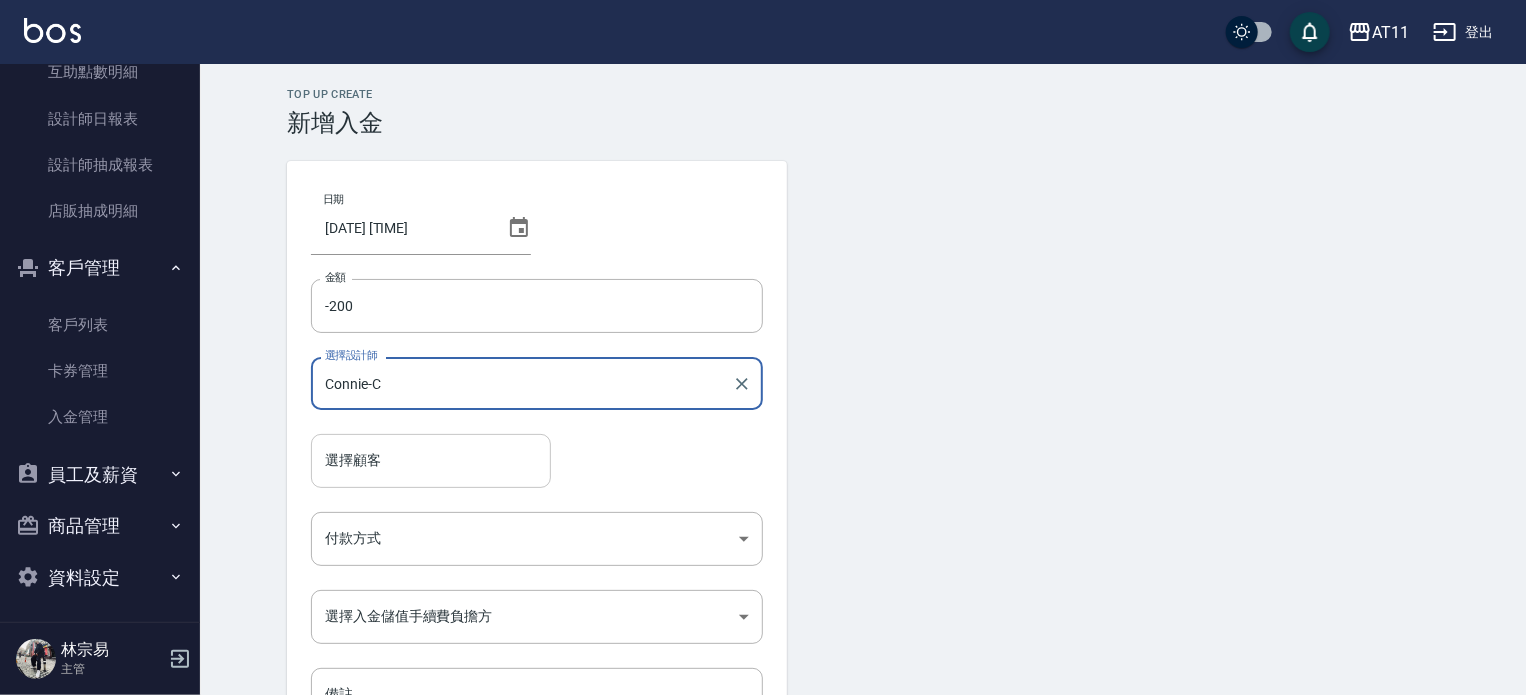 scroll, scrollTop: 714, scrollLeft: 0, axis: vertical 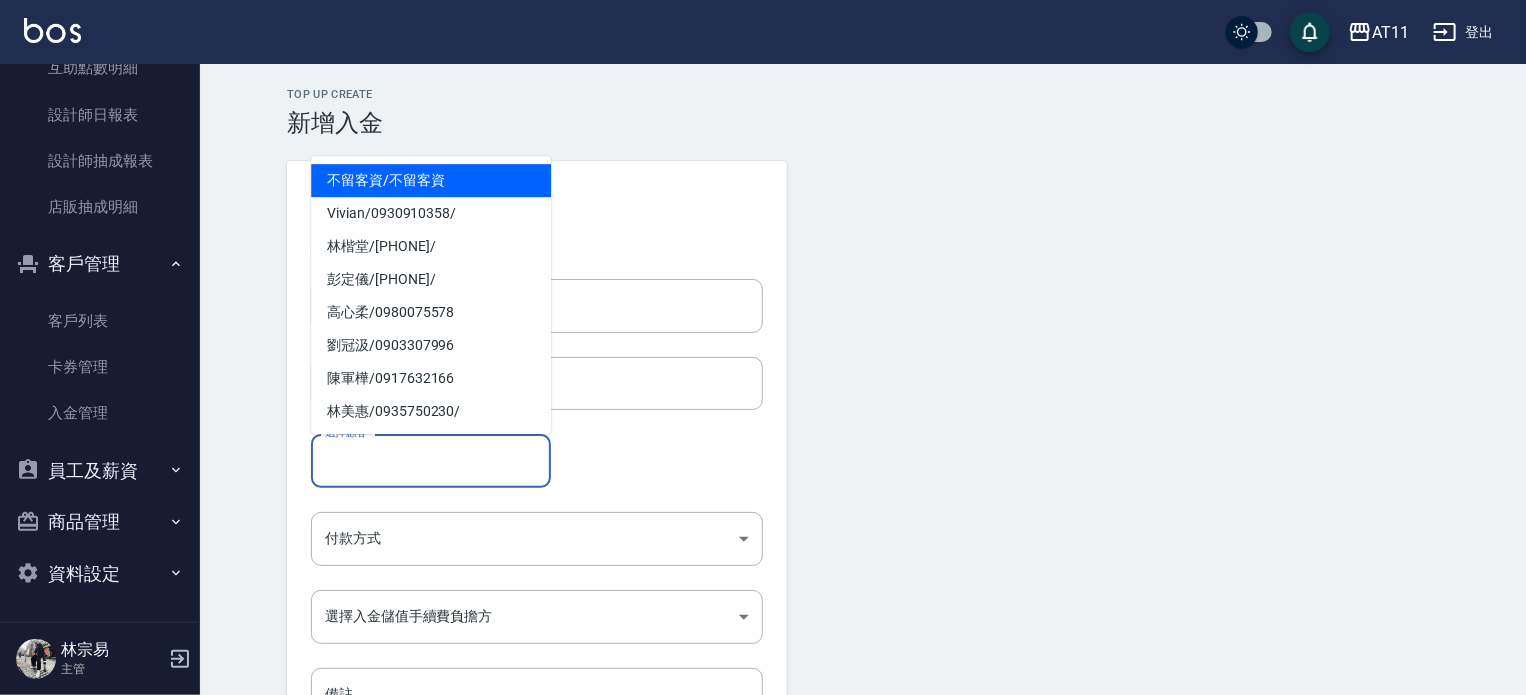 click on "選擇顧客" at bounding box center (431, 460) 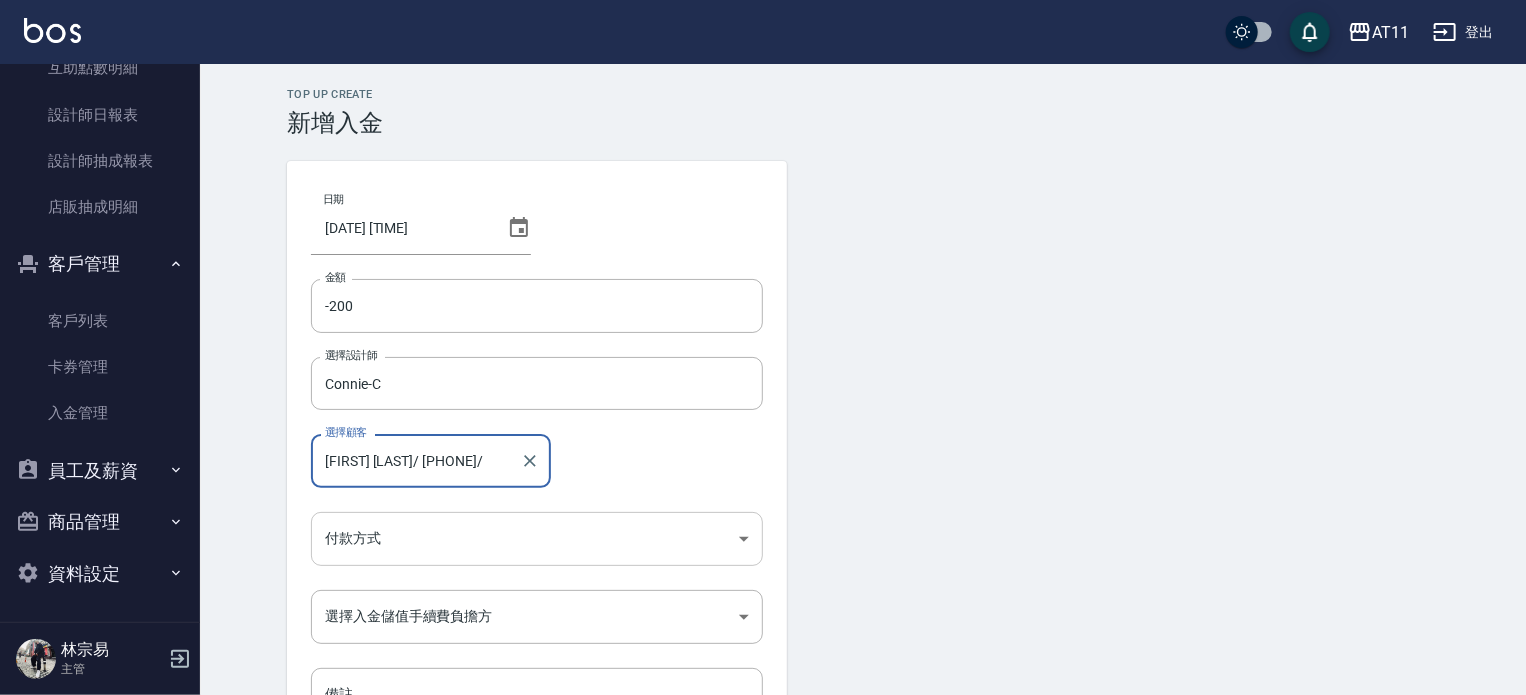 scroll, scrollTop: 100, scrollLeft: 0, axis: vertical 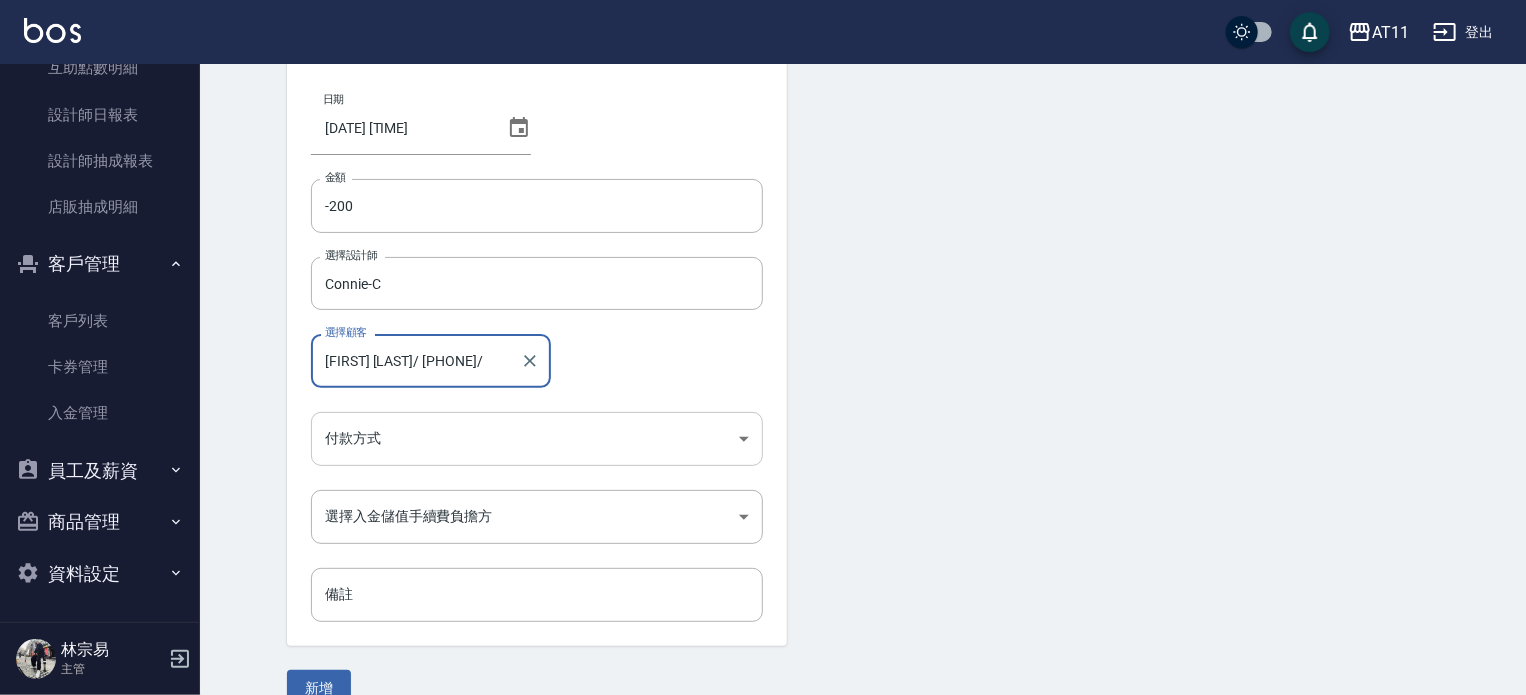 type on "[FIRST] [LAST]/ [PHONE]/" 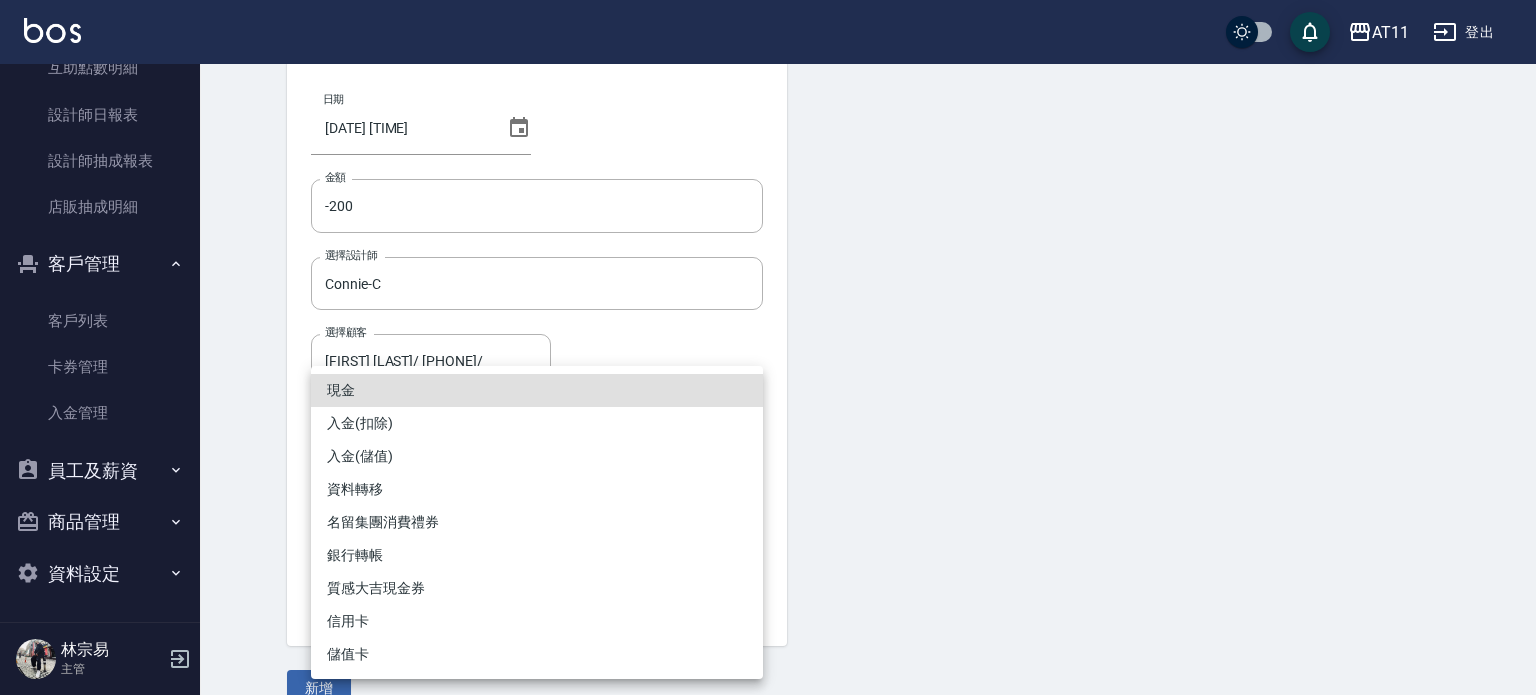 click on "AT11 登出 櫃檯作業 打帳單 帳單列表 現金收支登錄 材料自購登錄 每日結帳 排班表 現場電腦打卡 掃碼打卡 預約管理 預約管理 單日預約紀錄 單週預約紀錄 報表及分析 報表目錄 店家日報表 互助日報表 互助點數明細 設計師日報表 設計師抽成報表 店販抽成明細 客戶管理 客戶列表 卡券管理 入金管理 員工及薪資 員工列表 全店打卡記錄 商品管理 商品分類設定 商品列表 資料設定 服務分類設定 服務項目設定 預收卡設定 支付方式設定 第三方卡券設定 [FIRST] [LAST] 主管 Top Up Create 新增入金 日期 [DATE] [TIME] 金額 -200 金額 選擇設計師 Connie-C 選擇設計師 選擇顧客 [FIRST] [LAST]/ [PHONE]/ 選擇顧客 付款方式 ​ 付款方式 選擇入金儲值手續費負擔方 ​ 選擇入金儲值手續費負擔方 備註 備註 新增 現金 入金(扣除) 入金(儲值) 資料轉移 名留集團消費禮券 銀行轉帳 質感大吉現金券 信用卡" at bounding box center [768, 315] 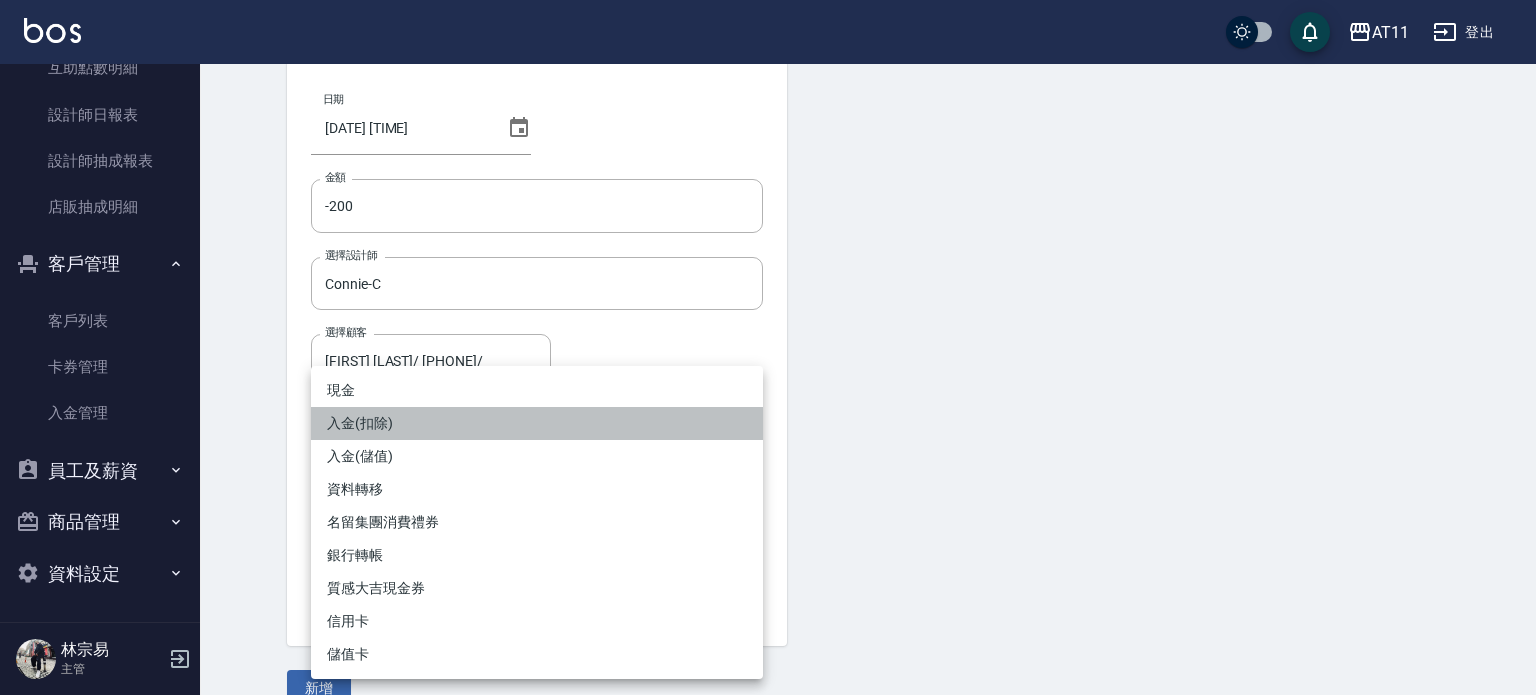 click on "入金(扣除)" at bounding box center [537, 423] 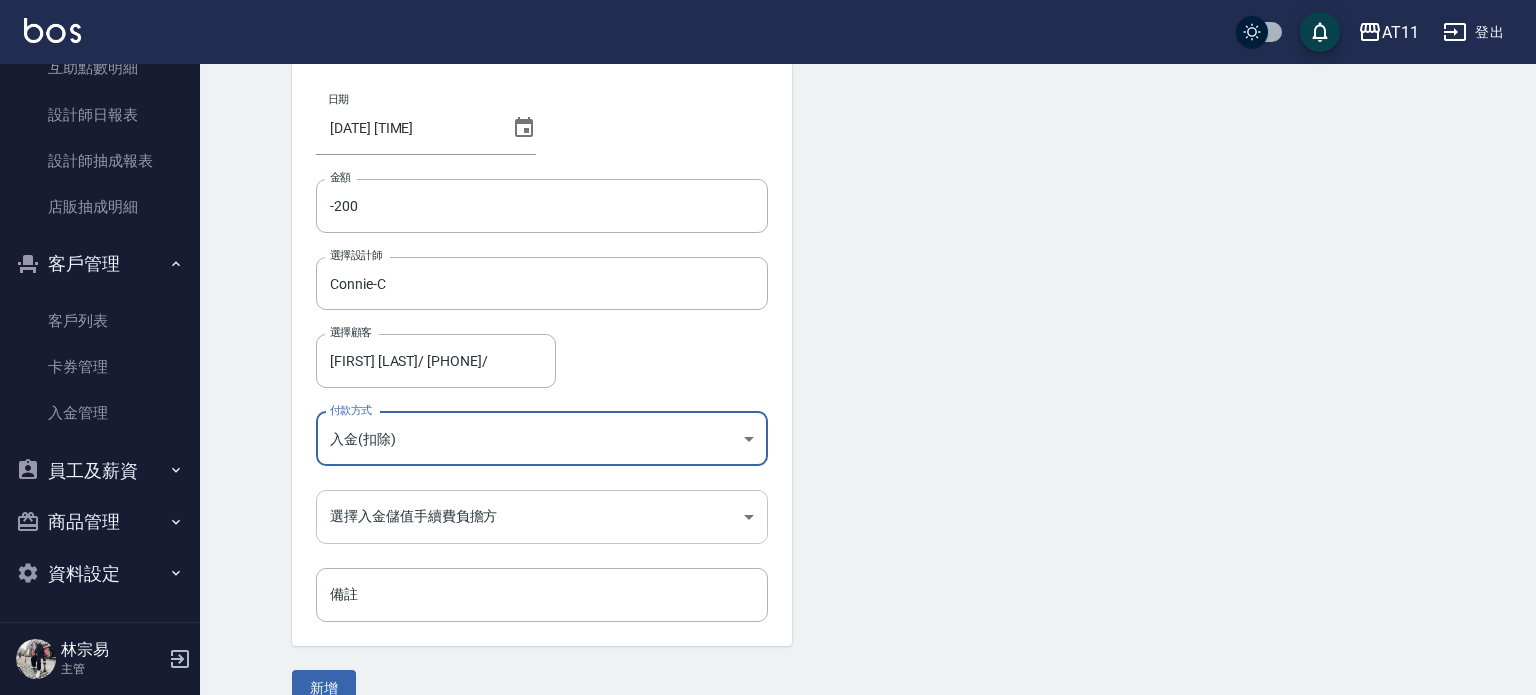 click on "AT11 登出 櫃檯作業 打帳單 帳單列表 現金收支登錄 材料自購登錄 每日結帳 排班表 現場電腦打卡 掃碼打卡 預約管理 預約管理 單日預約紀錄 單週預約紀錄 報表及分析 報表目錄 店家日報表 互助日報表 互助點數明細 設計師日報表 設計師抽成報表 店販抽成明細 客戶管理 客戶列表 卡券管理 入金管理 員工及薪資 員工列表 全店打卡記錄 商品管理 商品分類設定 商品列表 資料設定 服務分類設定 服務項目設定 預收卡設定 支付方式設定 第三方卡券設定 [FIRST] [LAST] 主管 Top Up Create 新增入金 日期 [DATE] [TIME] 金額 -200 金額 選擇設計師 Connie-C 選擇設計師 選擇顧客 [FIRST] [LAST]/ [PHONE]/ 選擇顧客 付款方式 入金(扣除) 入金(扣除) 付款方式 選擇入金儲值手續費負擔方 ​ 選擇入金儲值手續費負擔方 備註 備註 新增" at bounding box center [768, 315] 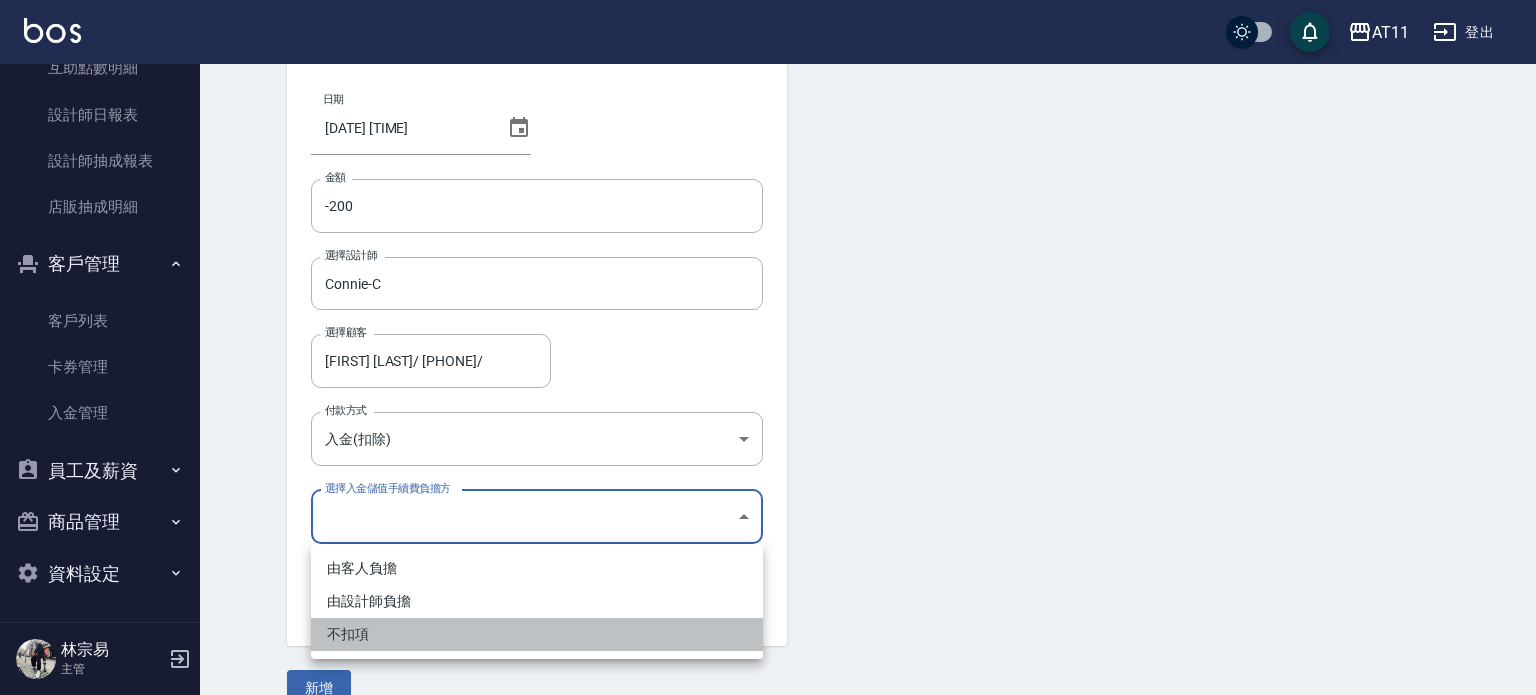 click on "不扣項" at bounding box center [537, 634] 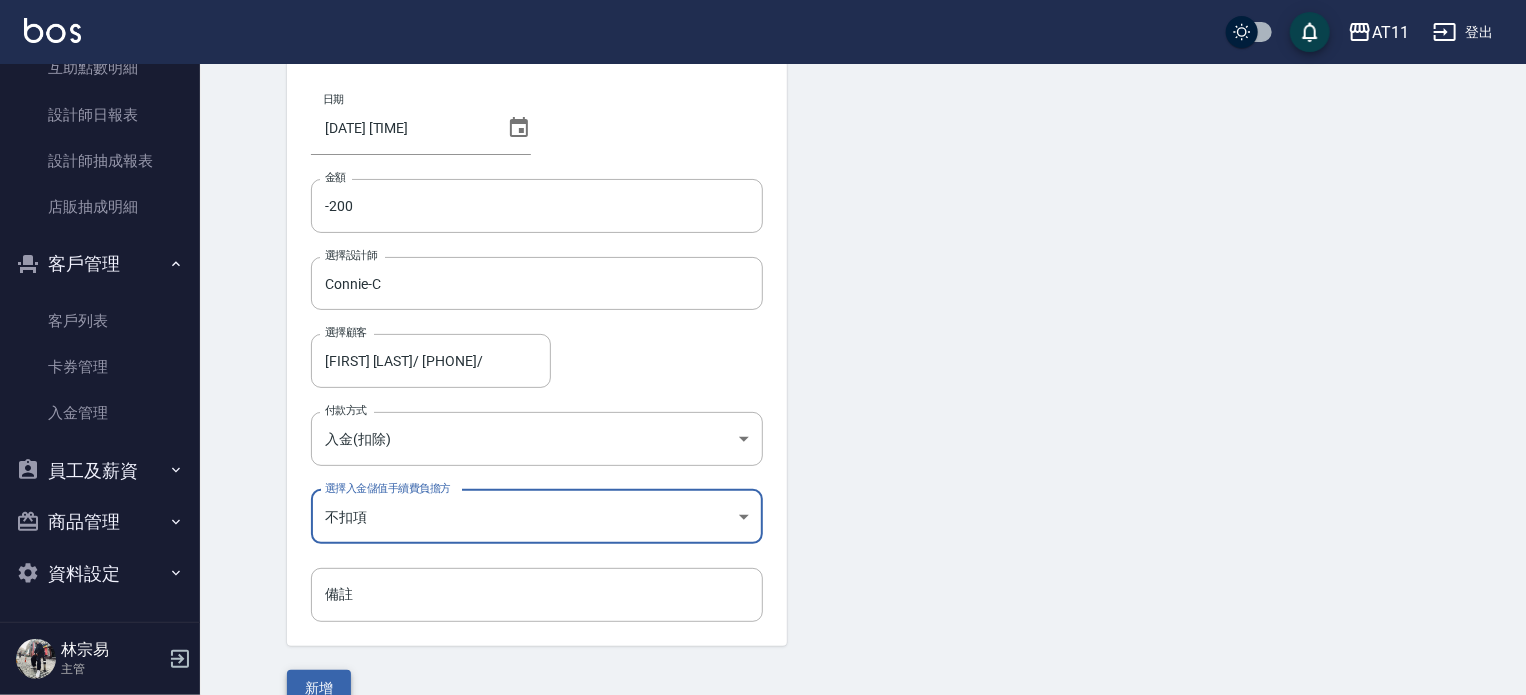 click on "新增" at bounding box center (319, 688) 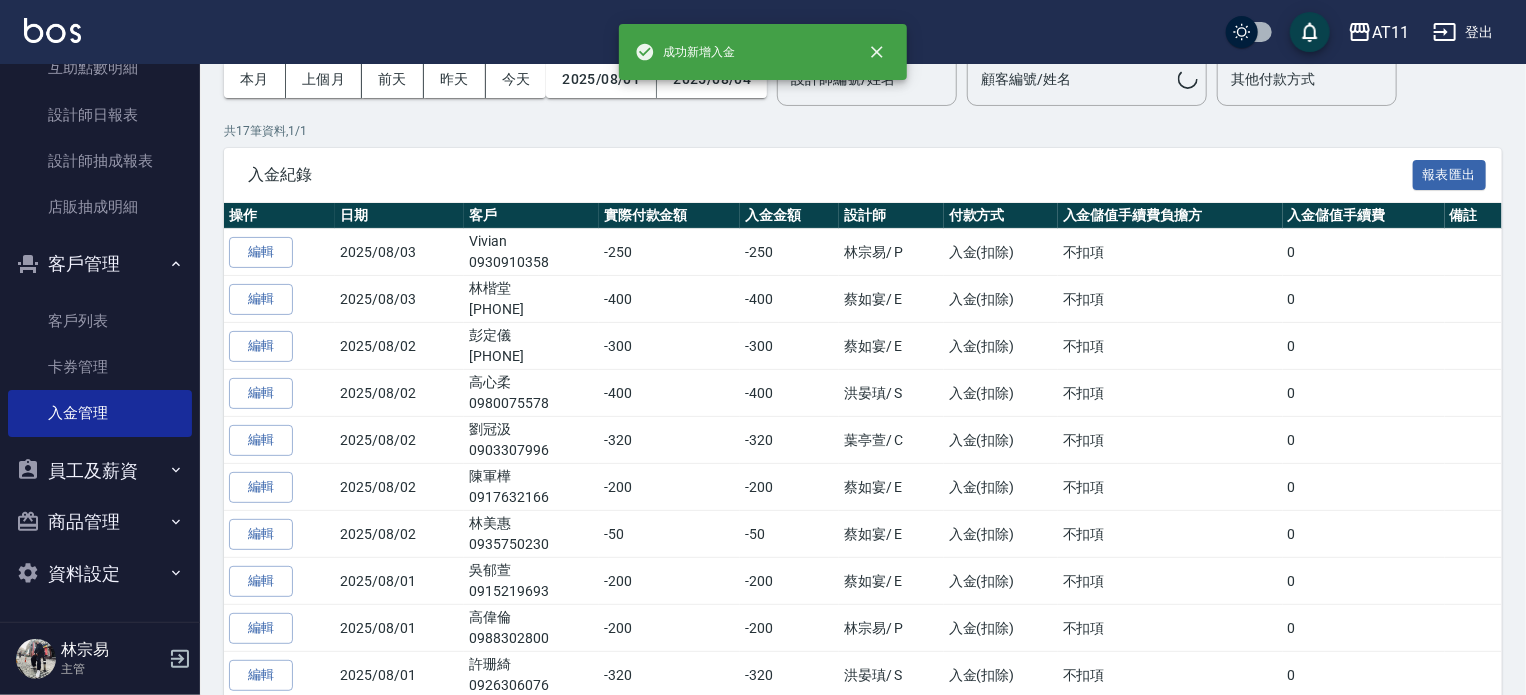 scroll, scrollTop: 0, scrollLeft: 0, axis: both 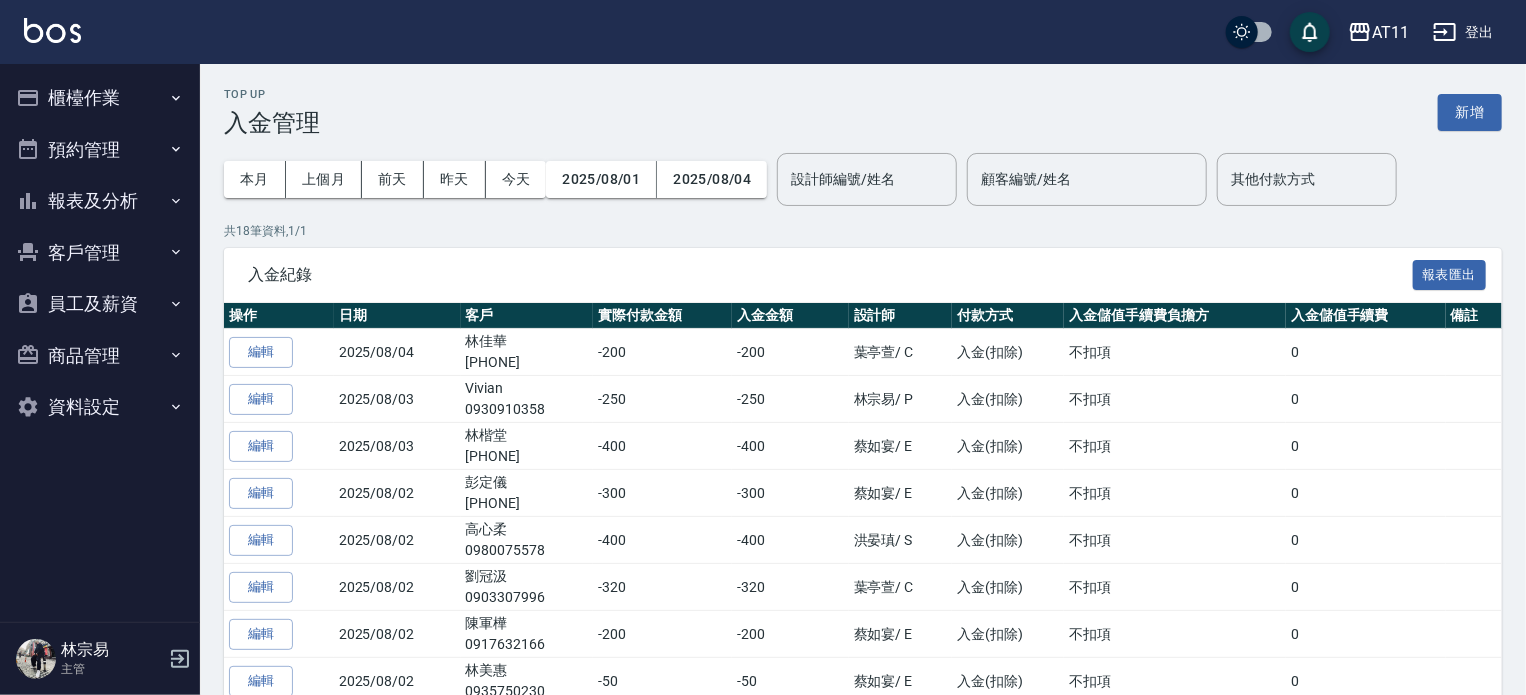 click on "客戶管理" at bounding box center (100, 253) 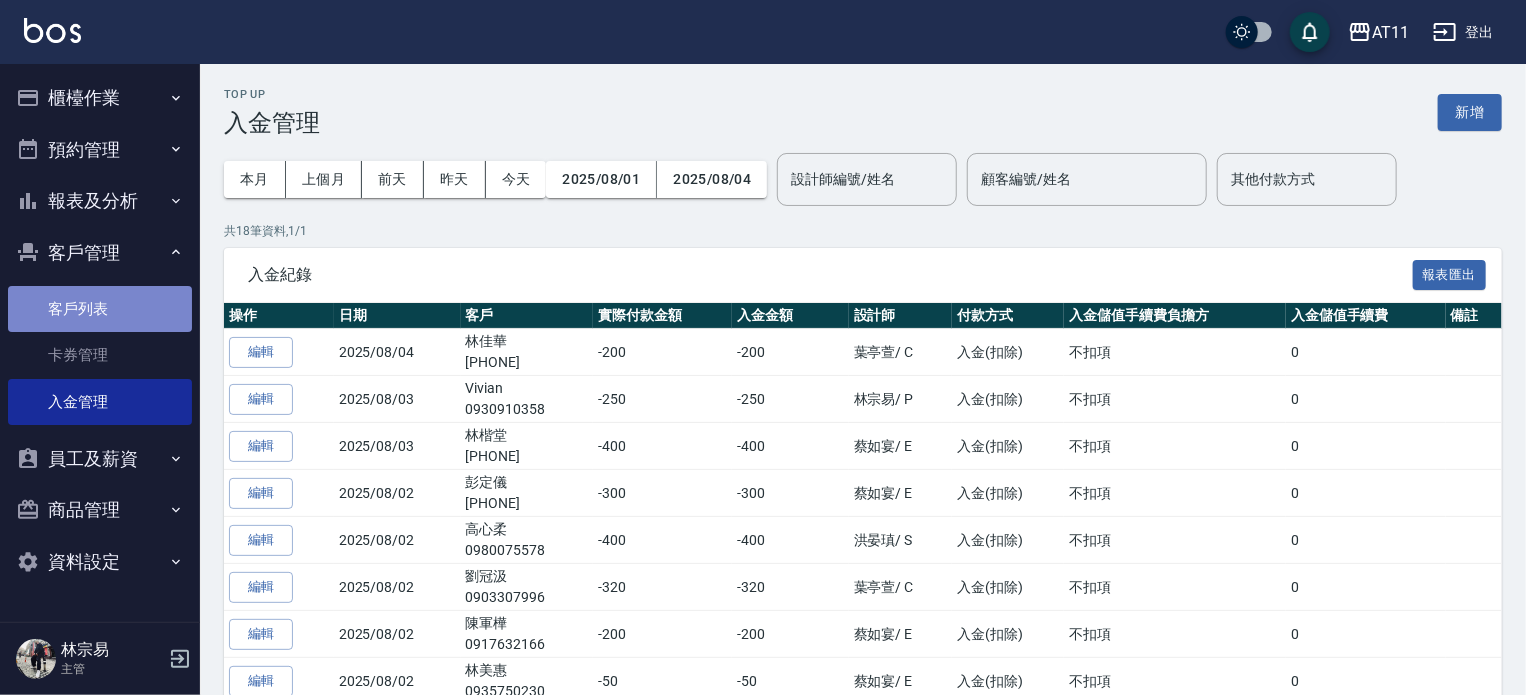click on "客戶列表" at bounding box center (100, 309) 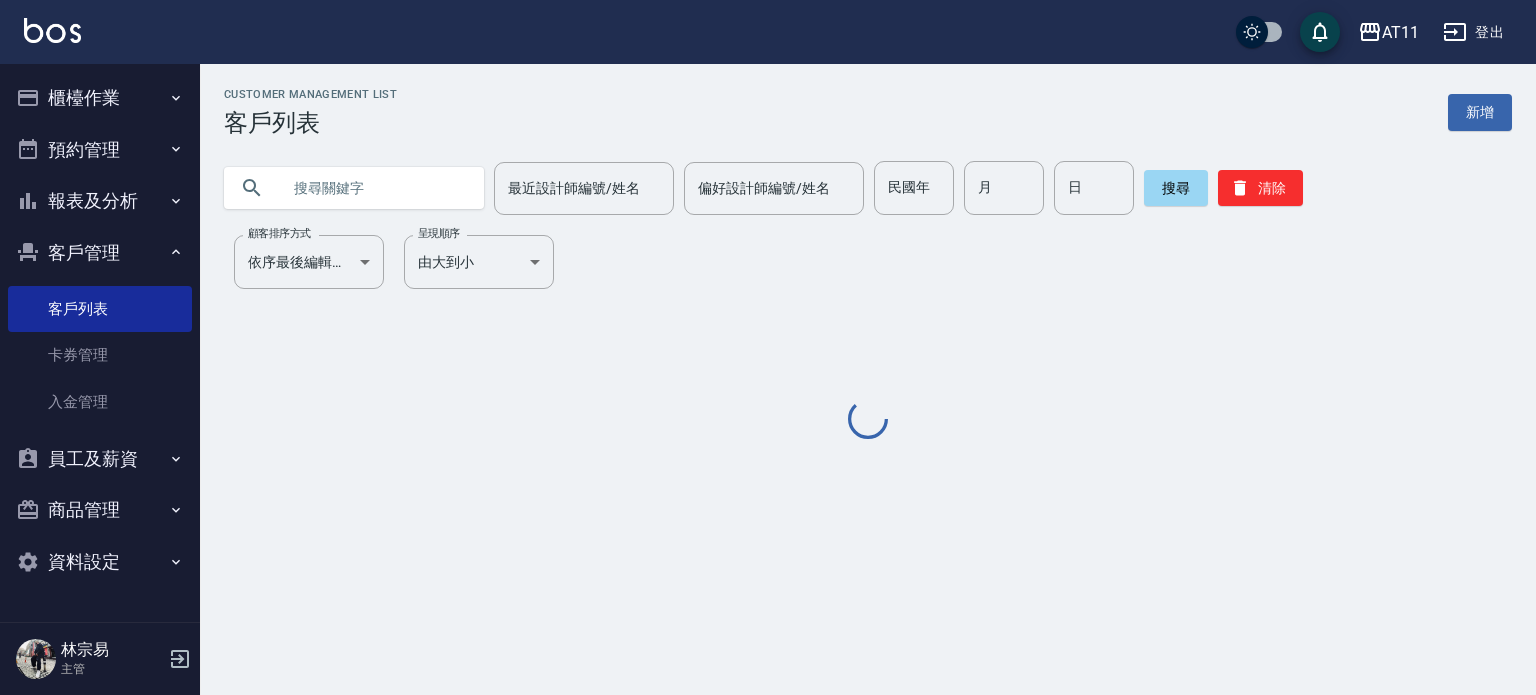 click at bounding box center [374, 188] 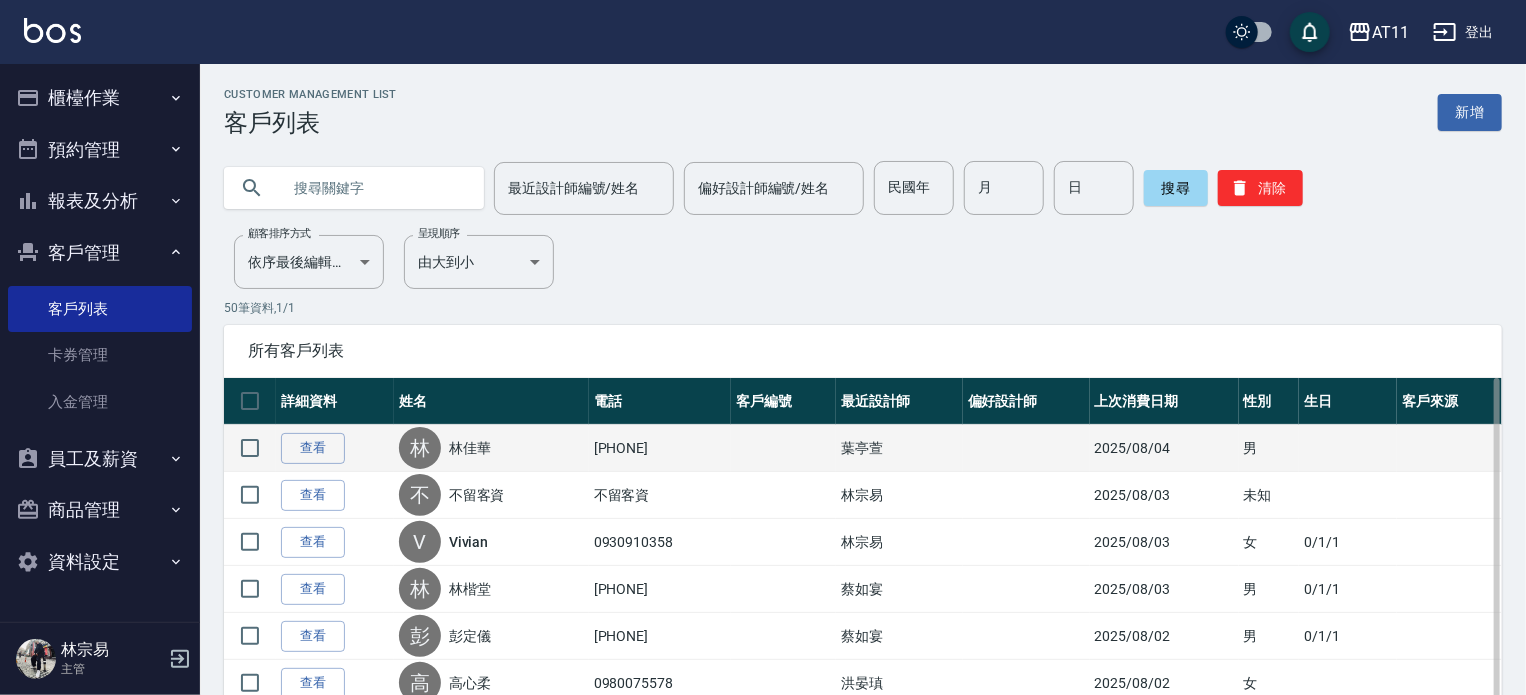 click on "林" at bounding box center [420, 448] 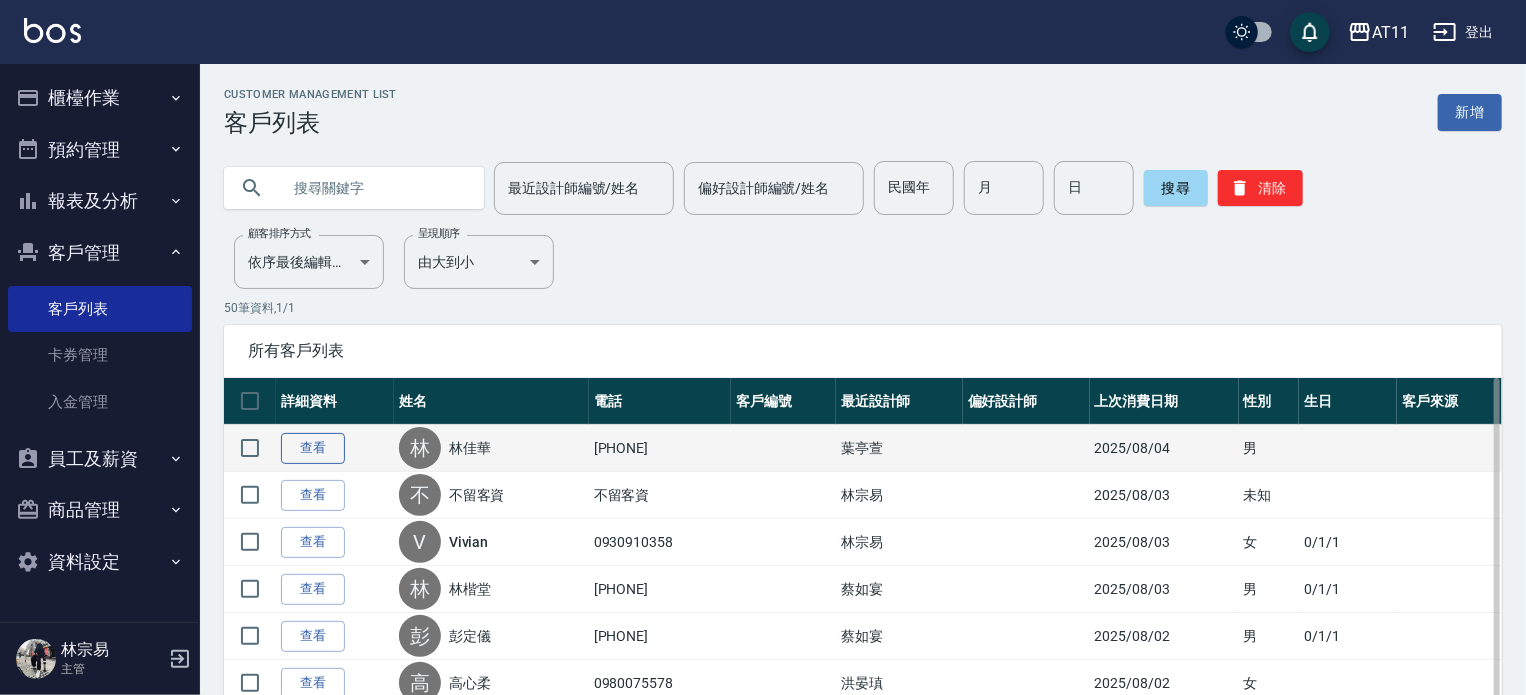 click on "查看" at bounding box center (313, 448) 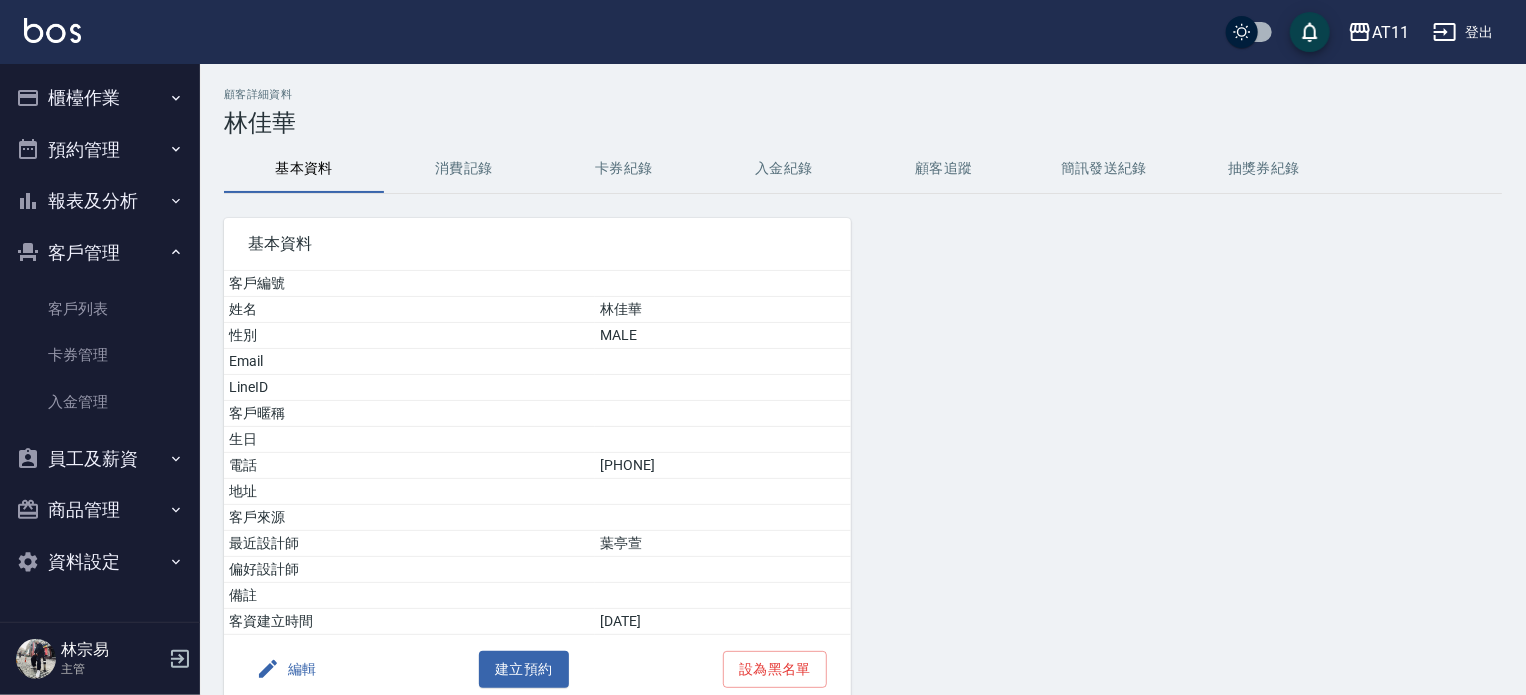 click on "入金紀錄" at bounding box center (784, 169) 